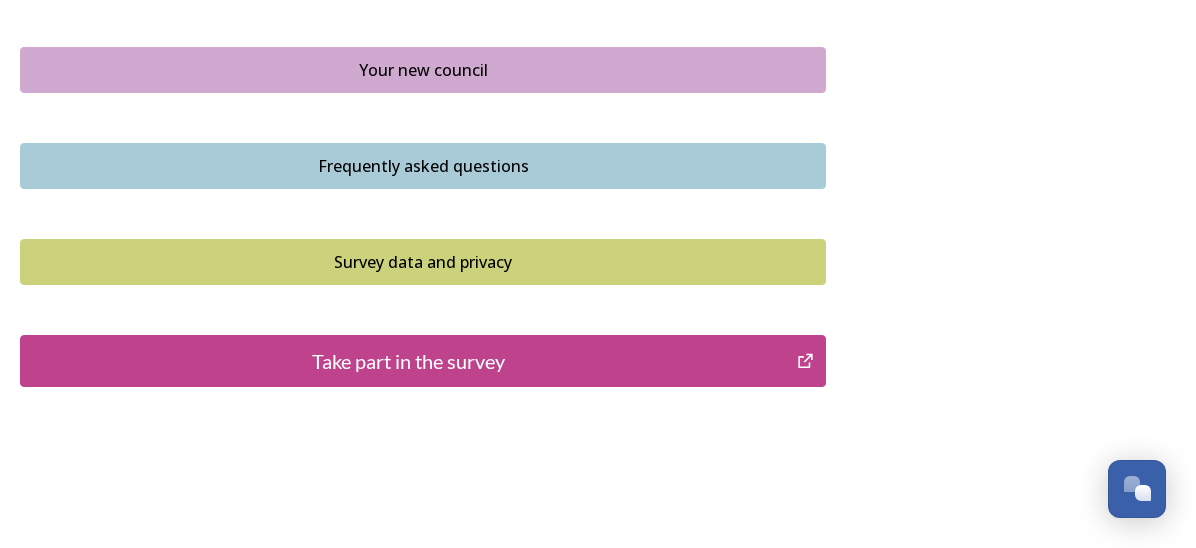 scroll, scrollTop: 1598, scrollLeft: 0, axis: vertical 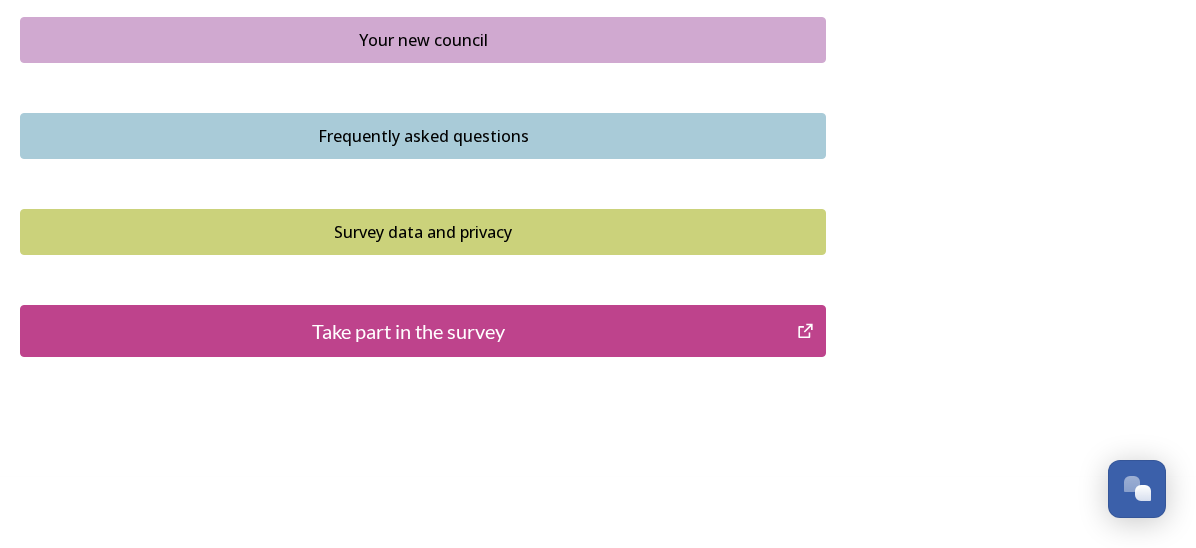 click on "Take part in the survey" at bounding box center (408, 331) 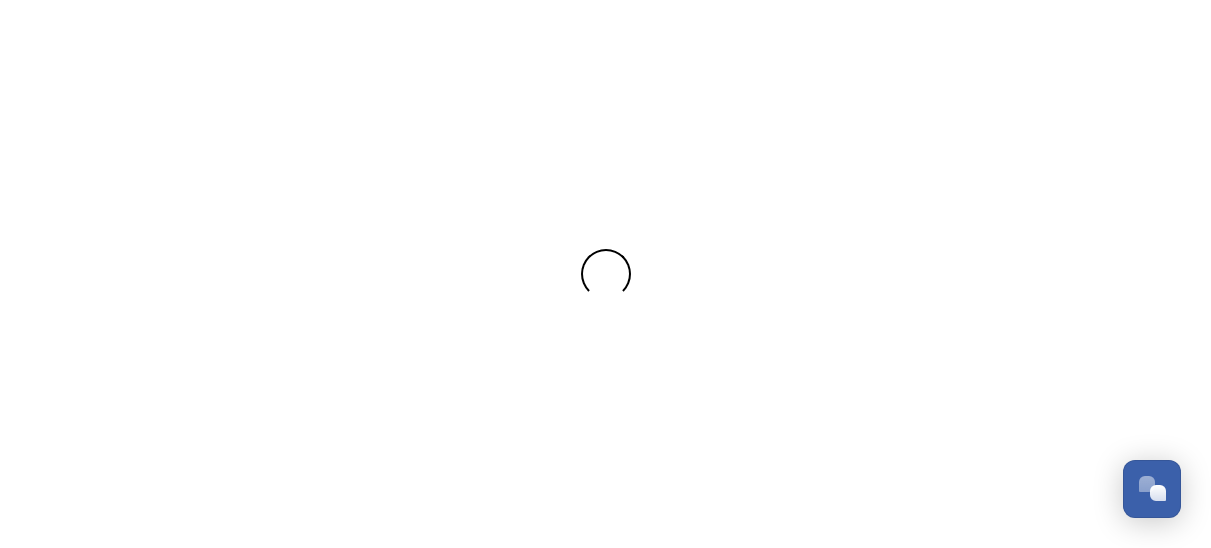 scroll, scrollTop: 0, scrollLeft: 0, axis: both 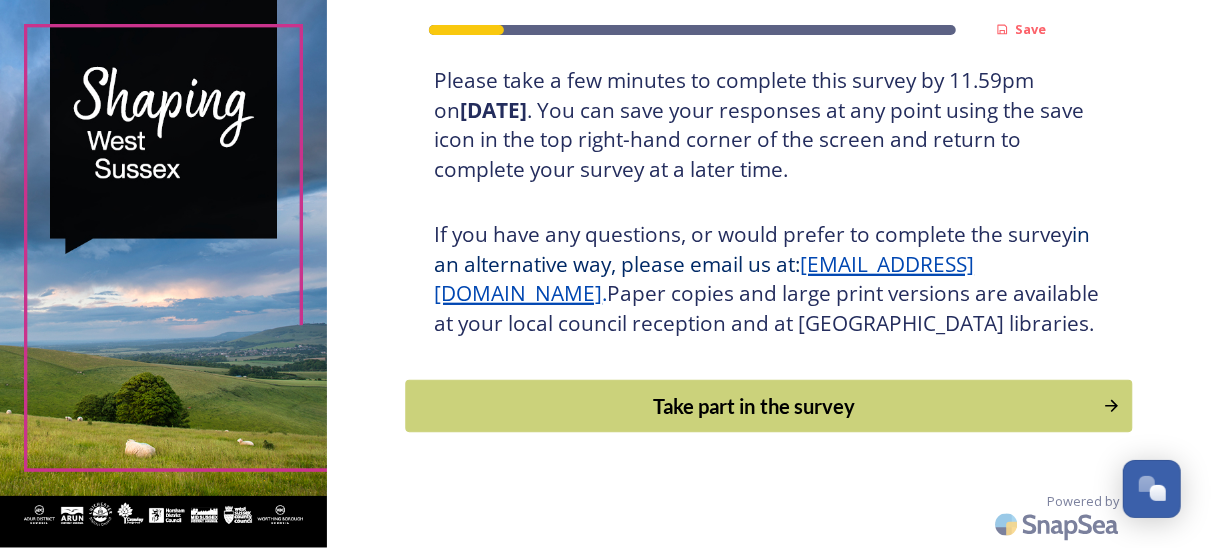 click on "Take part in the survey" at bounding box center [755, 406] 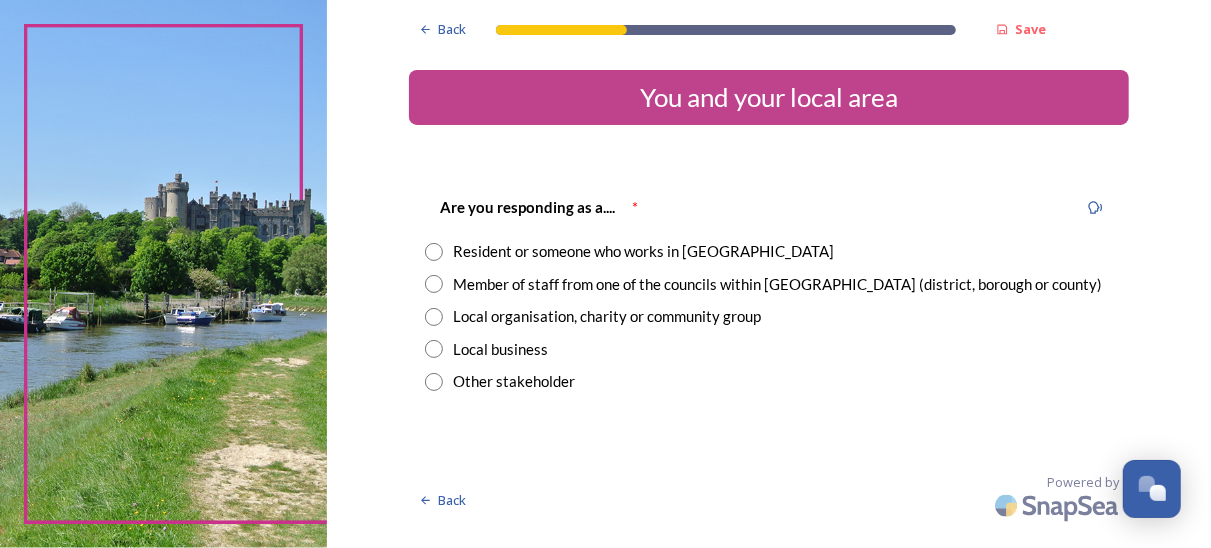 click at bounding box center (434, 252) 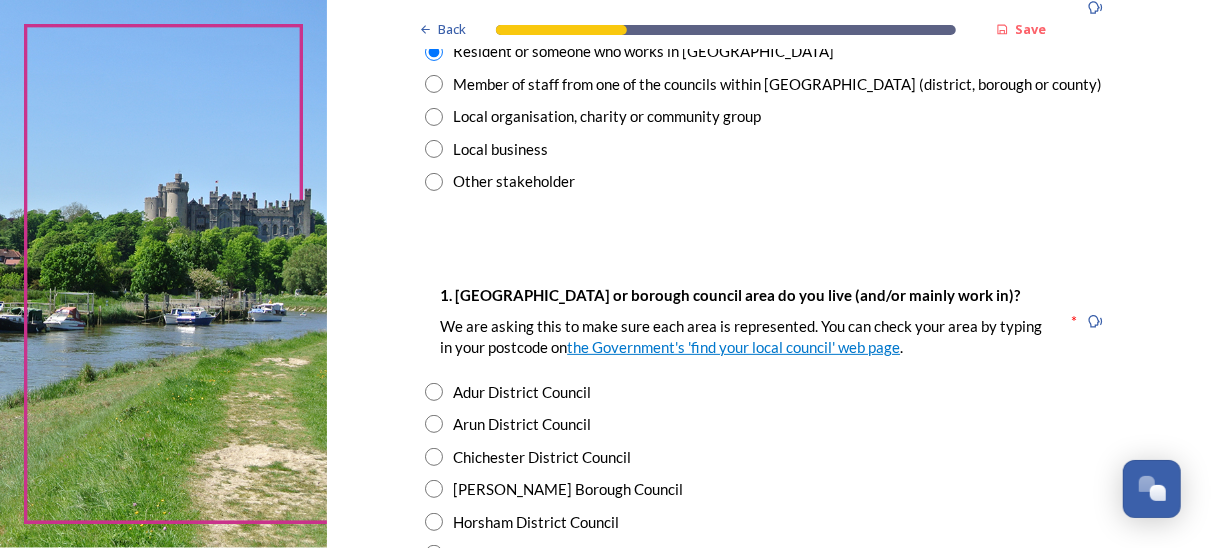 scroll, scrollTop: 300, scrollLeft: 0, axis: vertical 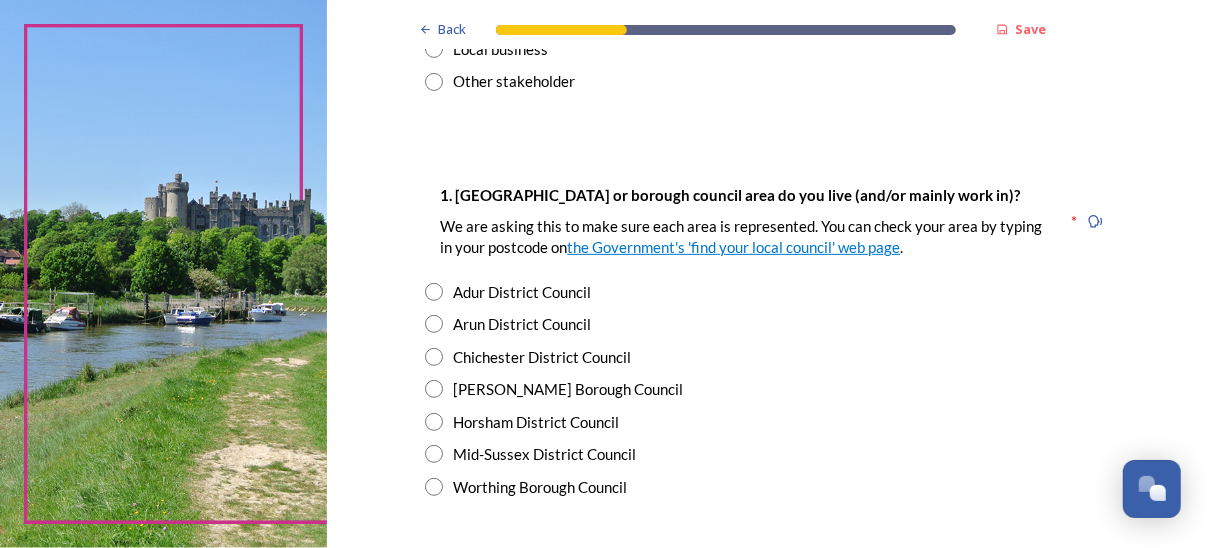drag, startPoint x: 433, startPoint y: 326, endPoint x: 447, endPoint y: 337, distance: 17.804493 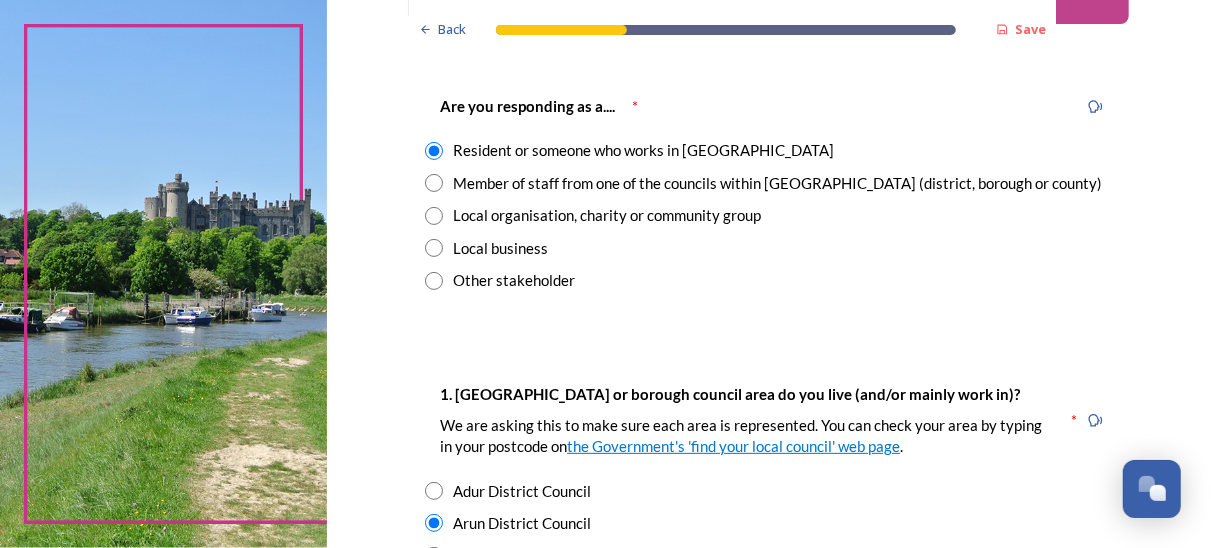 scroll, scrollTop: 300, scrollLeft: 0, axis: vertical 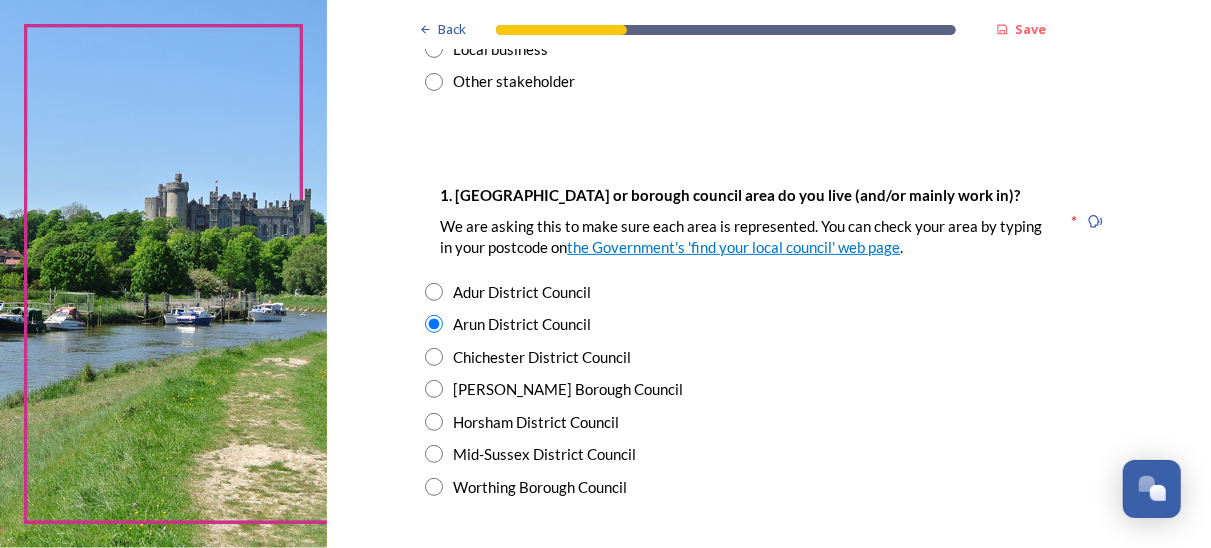 drag, startPoint x: 431, startPoint y: 487, endPoint x: 467, endPoint y: 485, distance: 36.05551 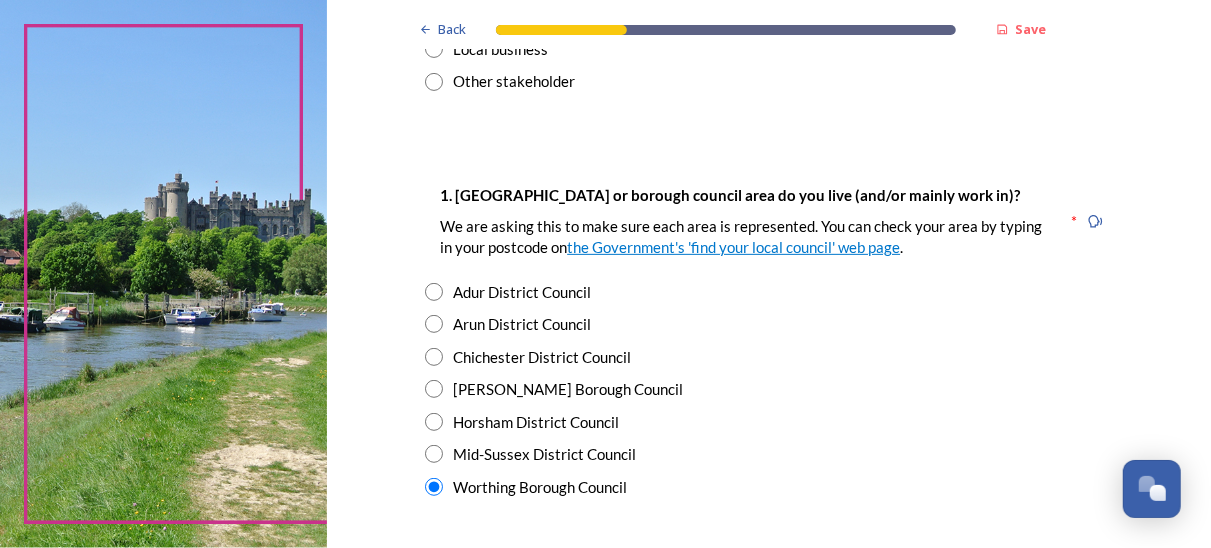 scroll, scrollTop: 600, scrollLeft: 0, axis: vertical 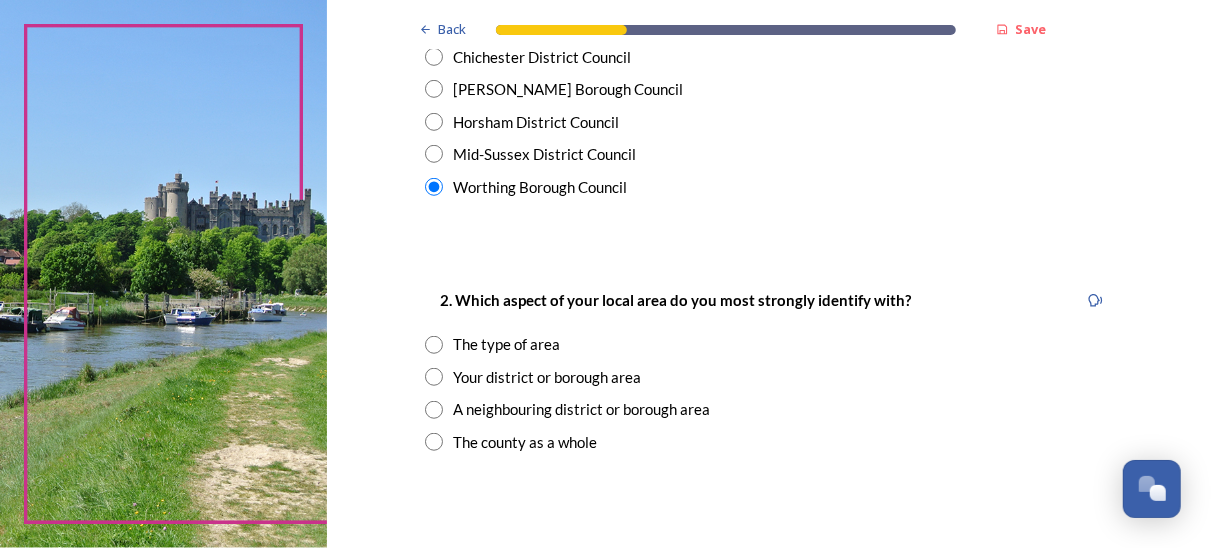 click at bounding box center (434, 345) 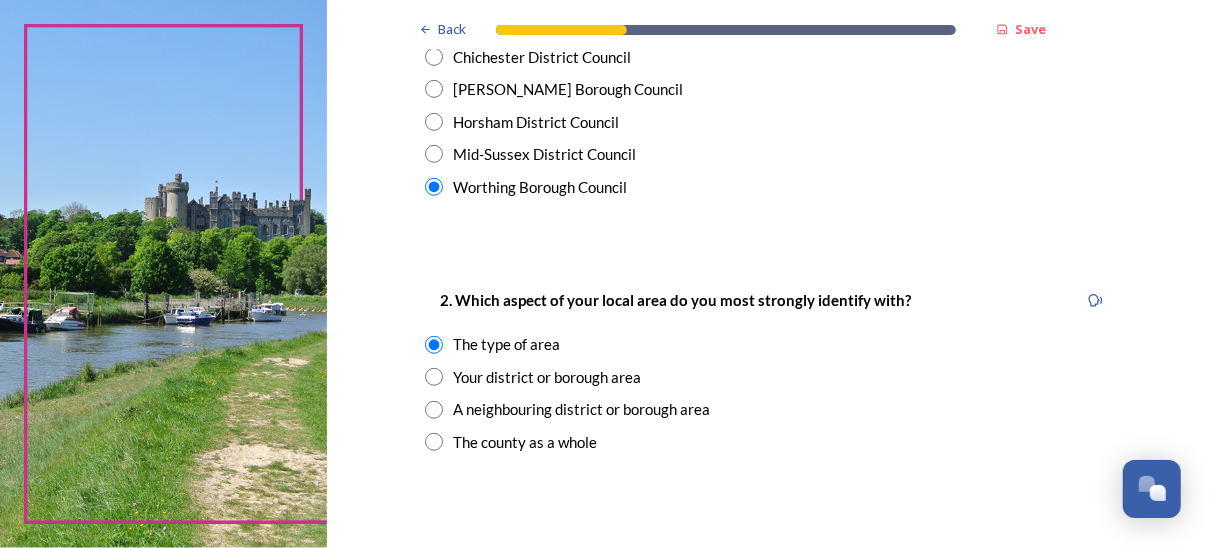 click at bounding box center [434, 377] 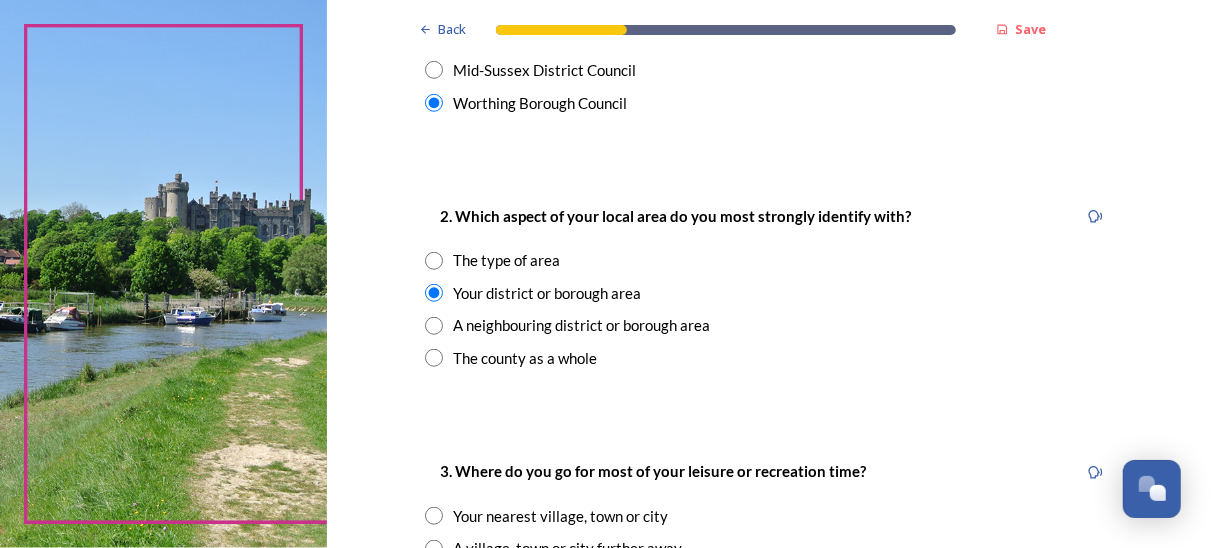 scroll, scrollTop: 800, scrollLeft: 0, axis: vertical 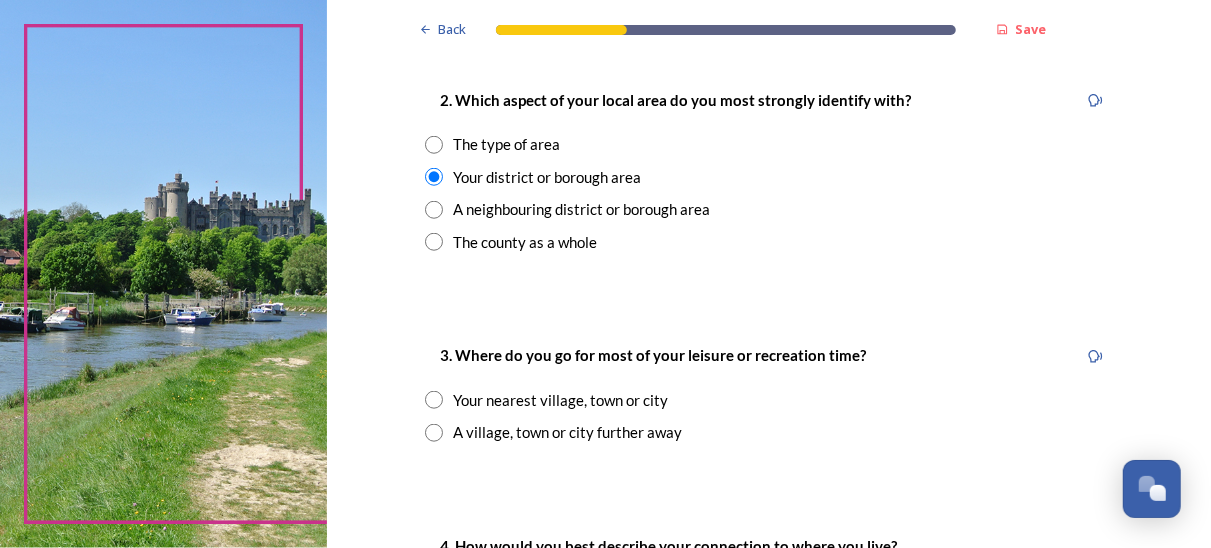 click at bounding box center (434, 400) 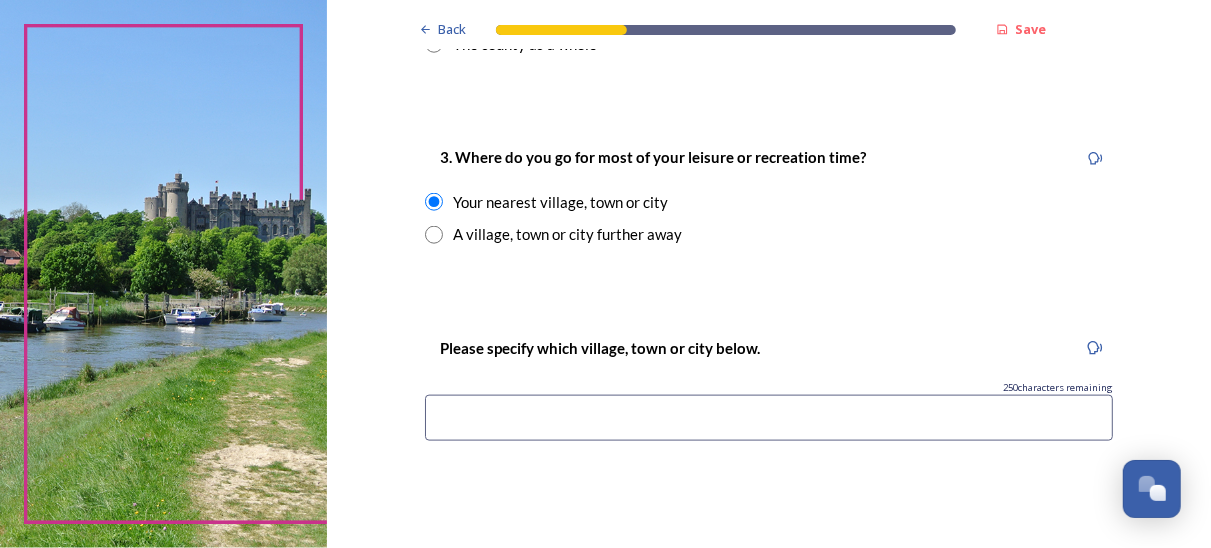 scroll, scrollTop: 1000, scrollLeft: 0, axis: vertical 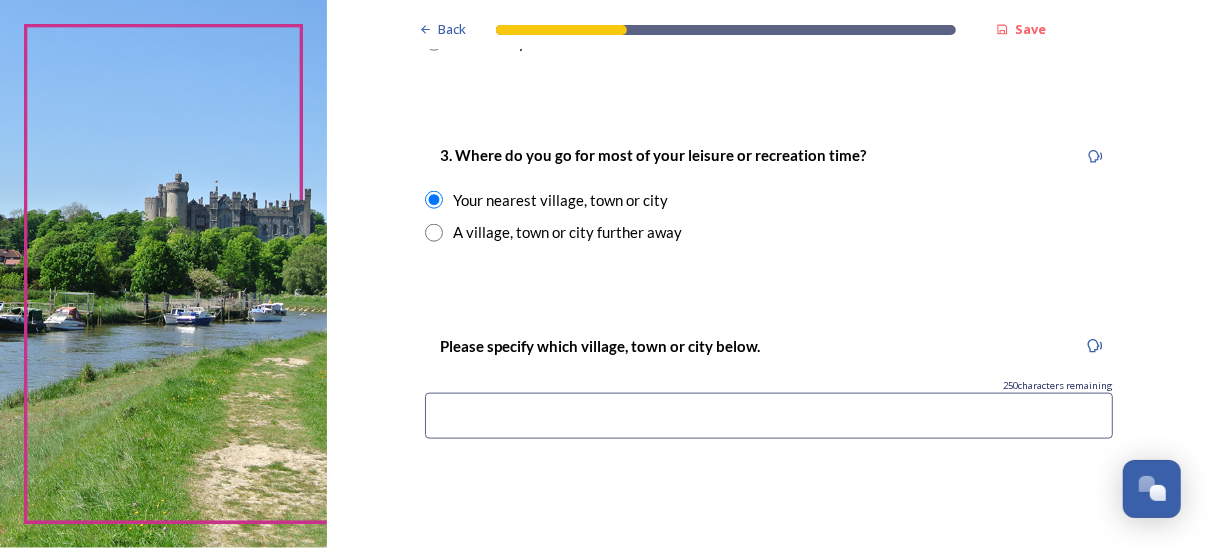 click at bounding box center (769, 416) 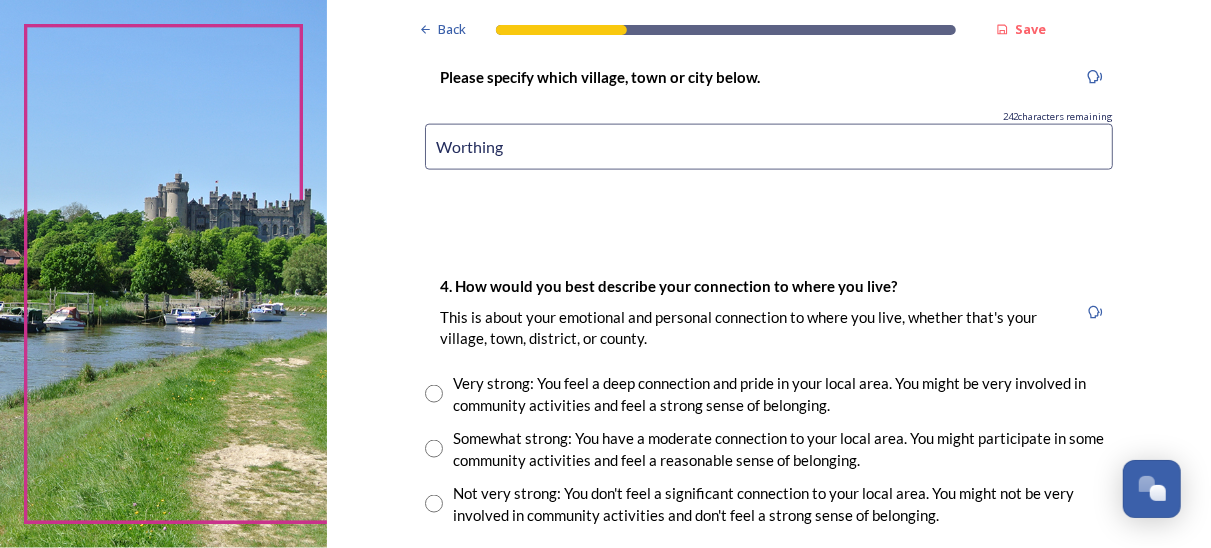 scroll, scrollTop: 1300, scrollLeft: 0, axis: vertical 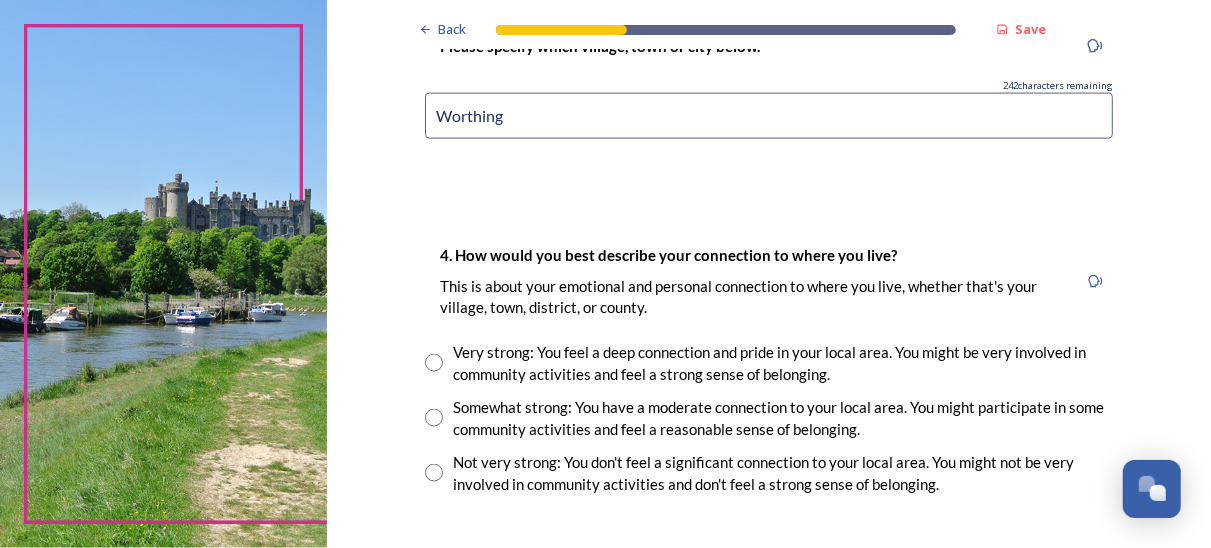 type on "Worthing" 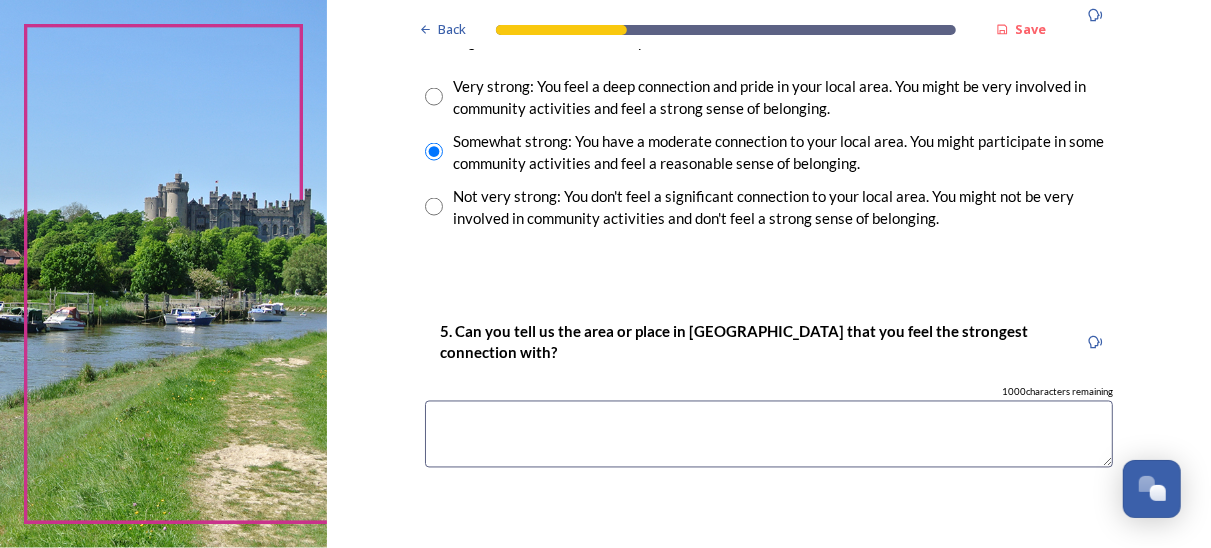 scroll, scrollTop: 1600, scrollLeft: 0, axis: vertical 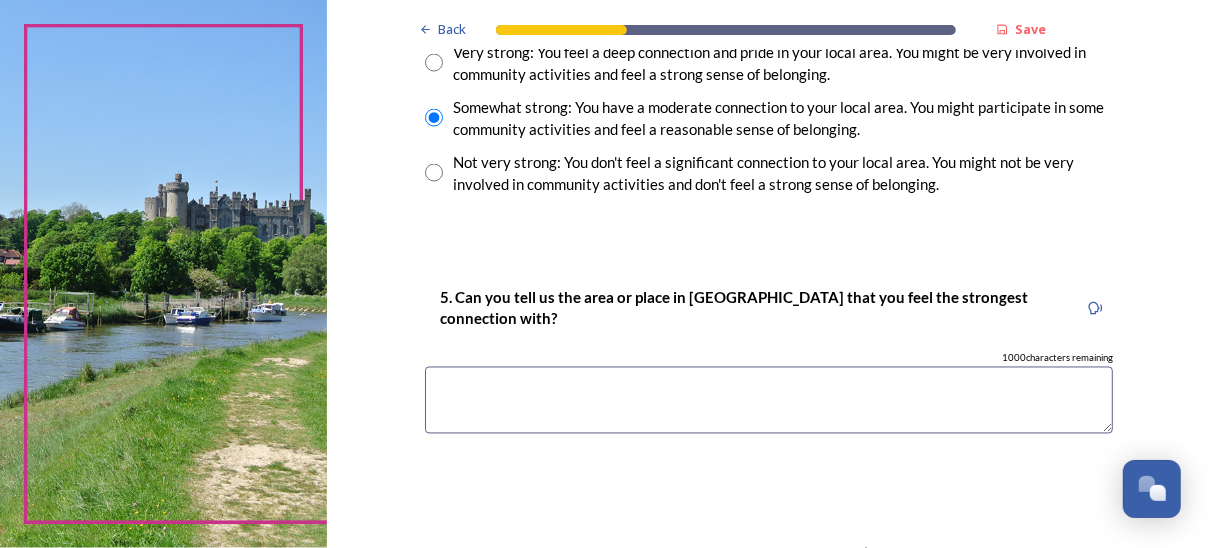 click at bounding box center (769, 400) 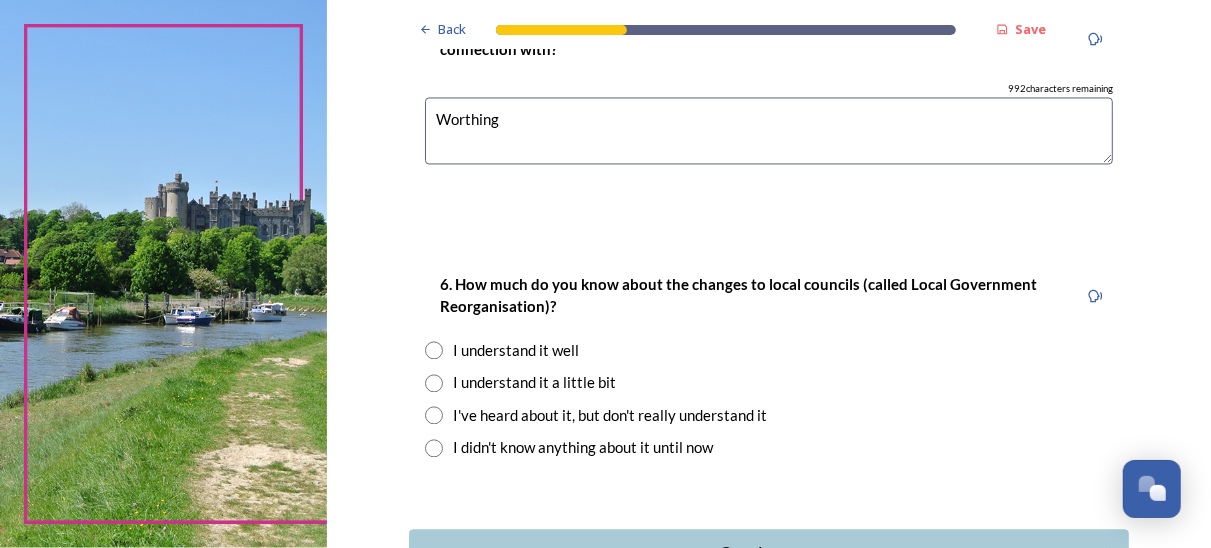 scroll, scrollTop: 1900, scrollLeft: 0, axis: vertical 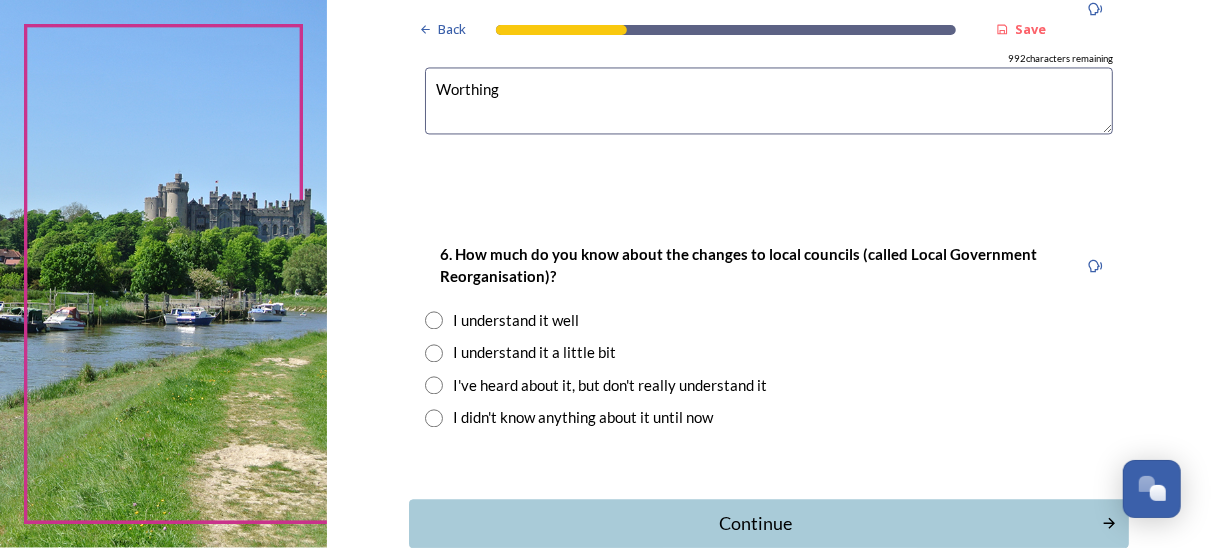 type on "Worthing" 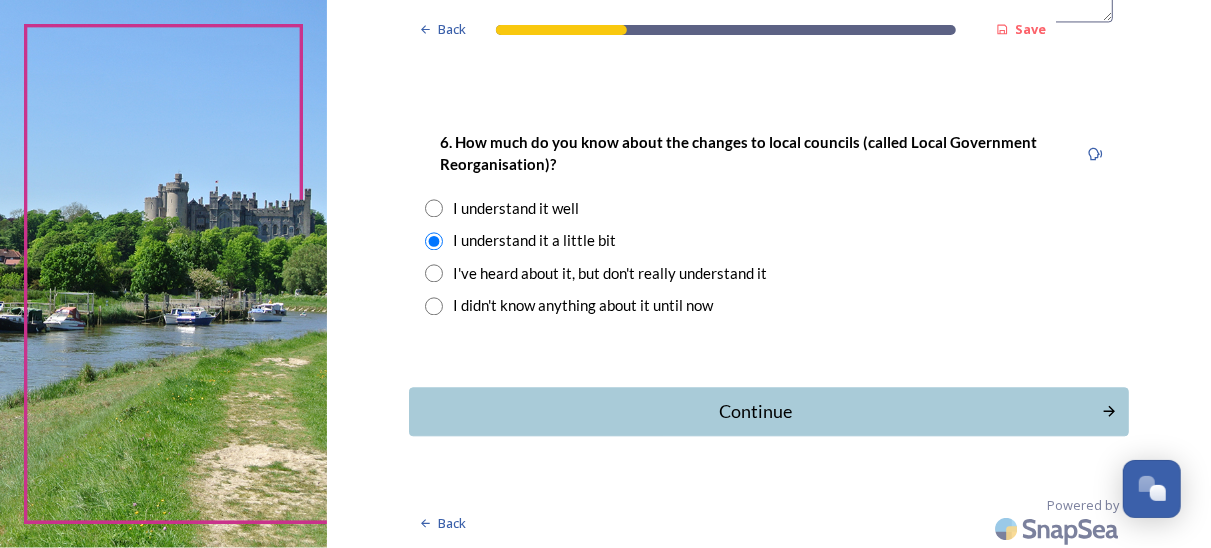 scroll, scrollTop: 2014, scrollLeft: 0, axis: vertical 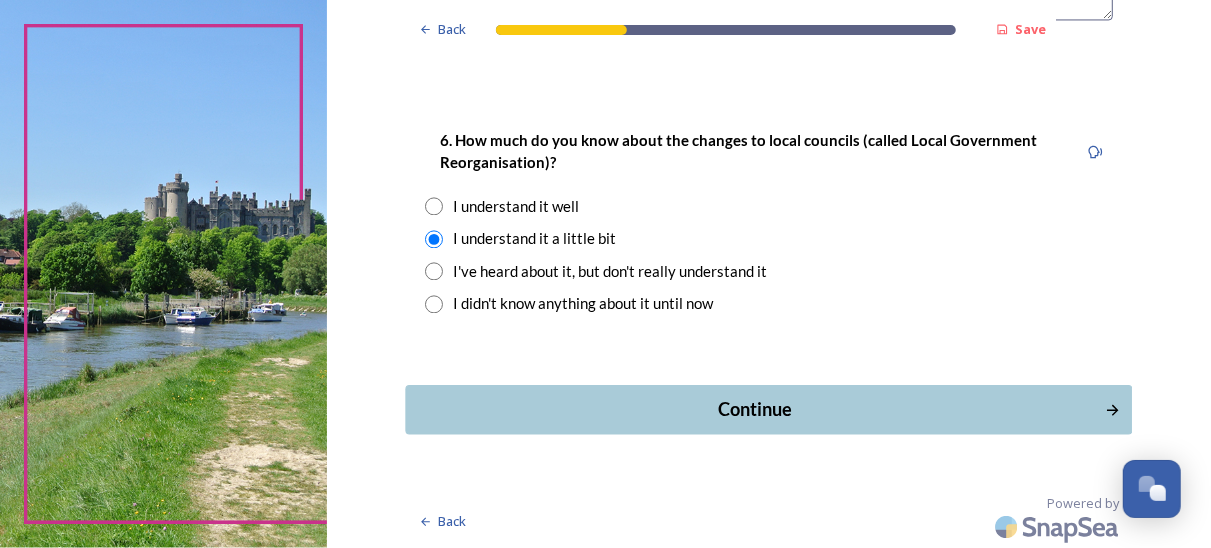 click on "Continue" at bounding box center [755, 409] 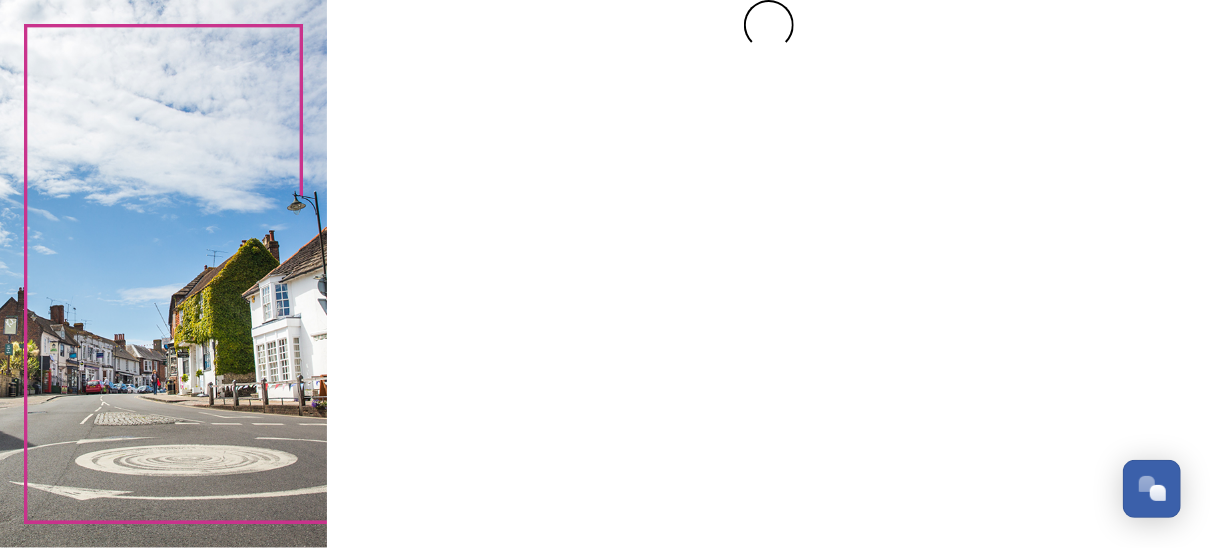 scroll, scrollTop: 0, scrollLeft: 0, axis: both 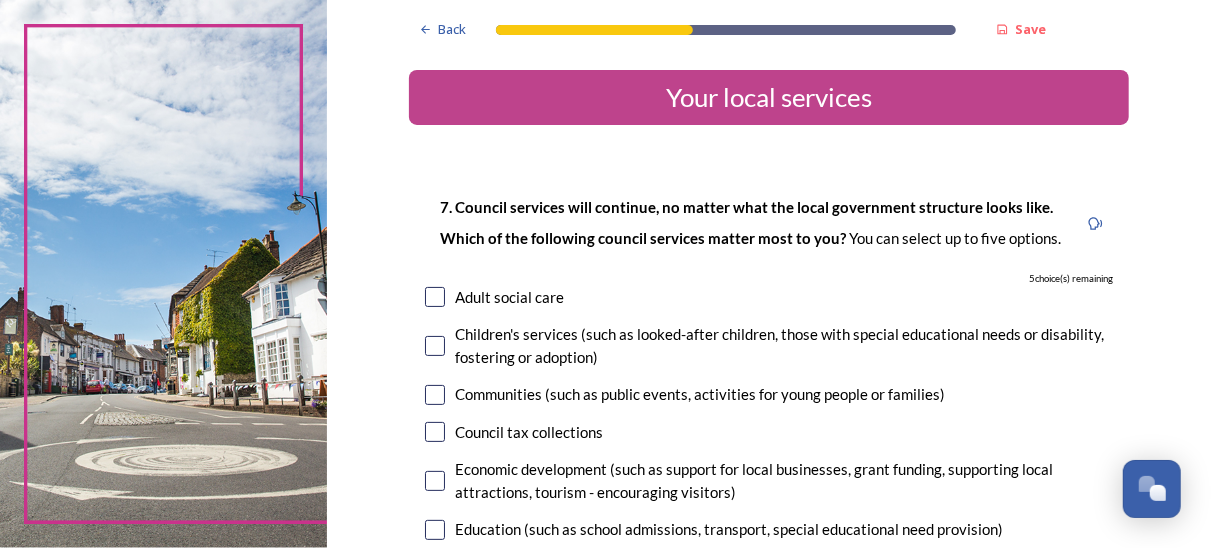 click at bounding box center [435, 297] 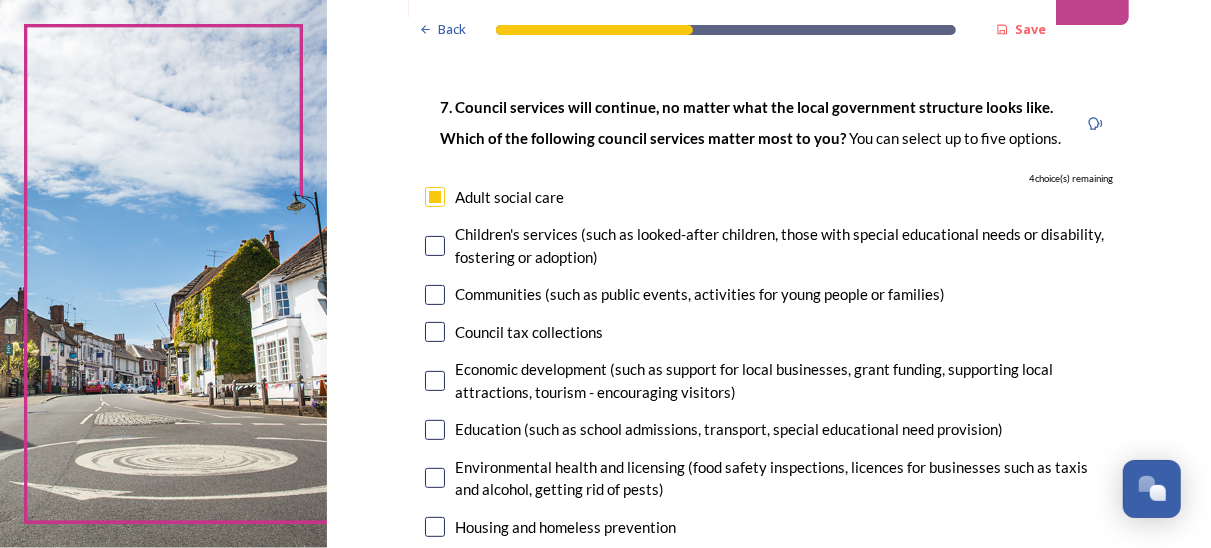 scroll, scrollTop: 200, scrollLeft: 0, axis: vertical 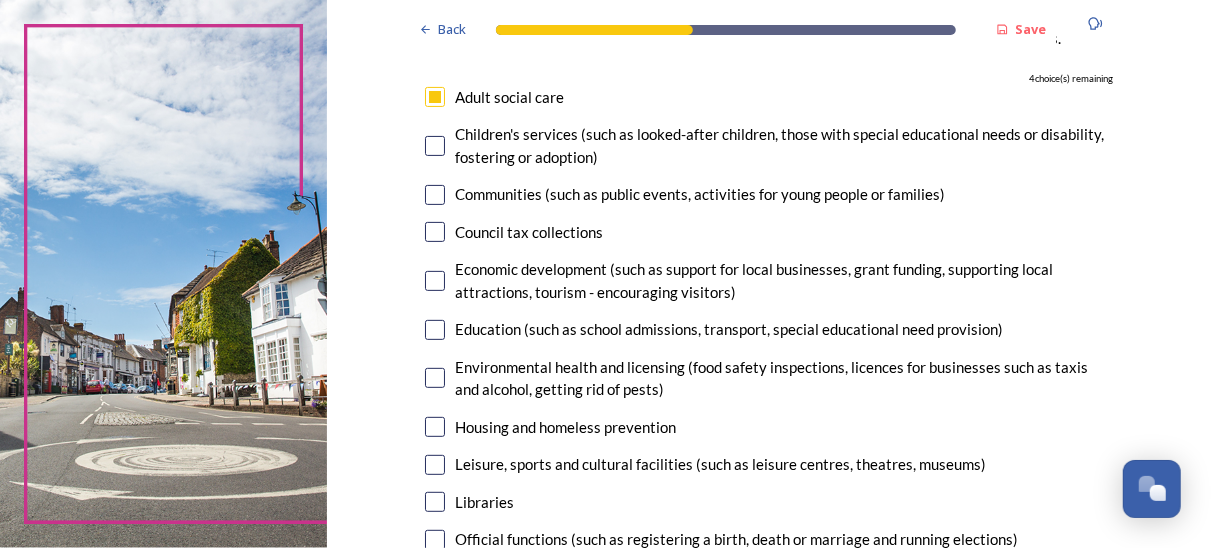 click at bounding box center (435, 281) 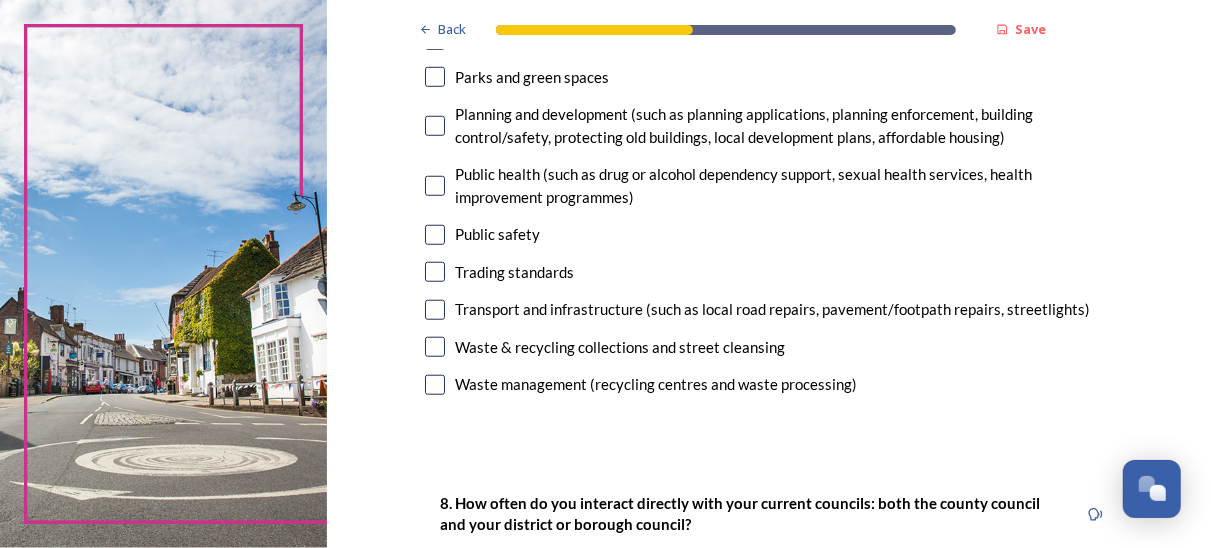 scroll, scrollTop: 800, scrollLeft: 0, axis: vertical 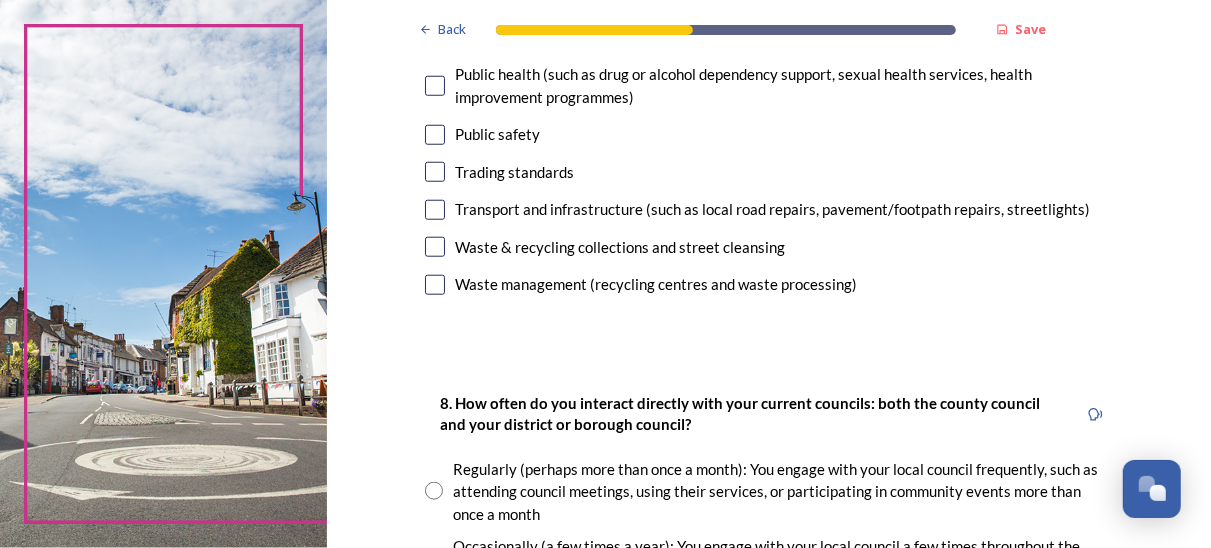 click at bounding box center (435, 285) 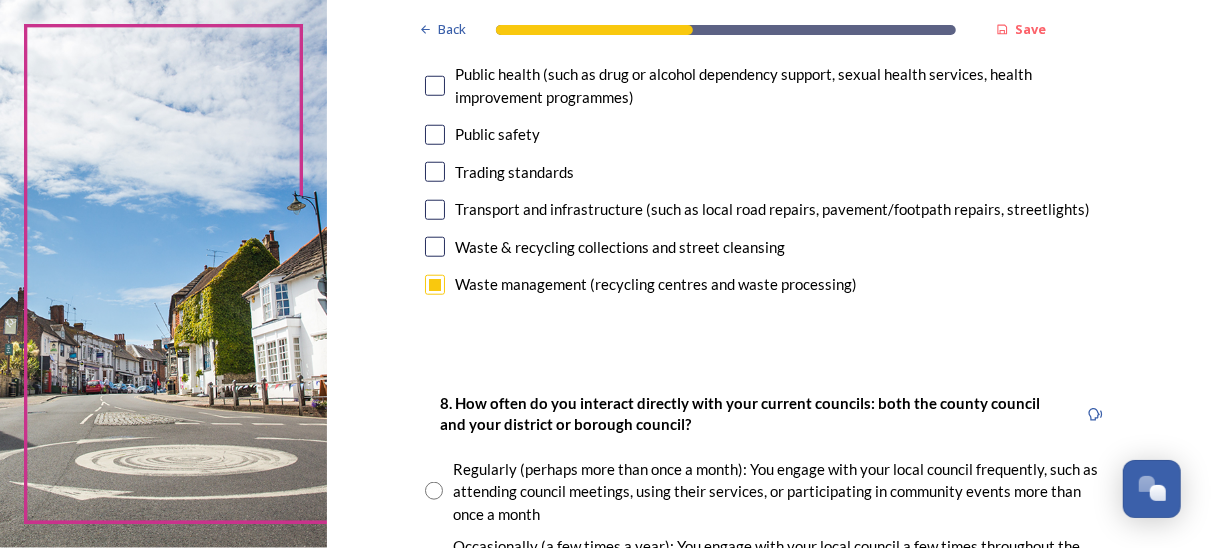click at bounding box center [435, 210] 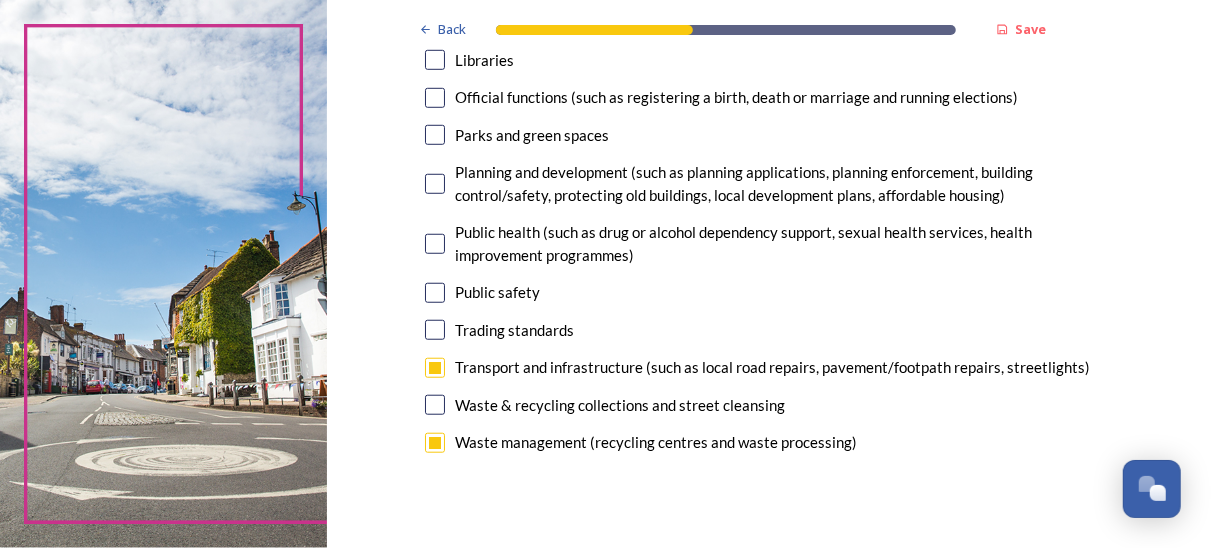 scroll, scrollTop: 600, scrollLeft: 0, axis: vertical 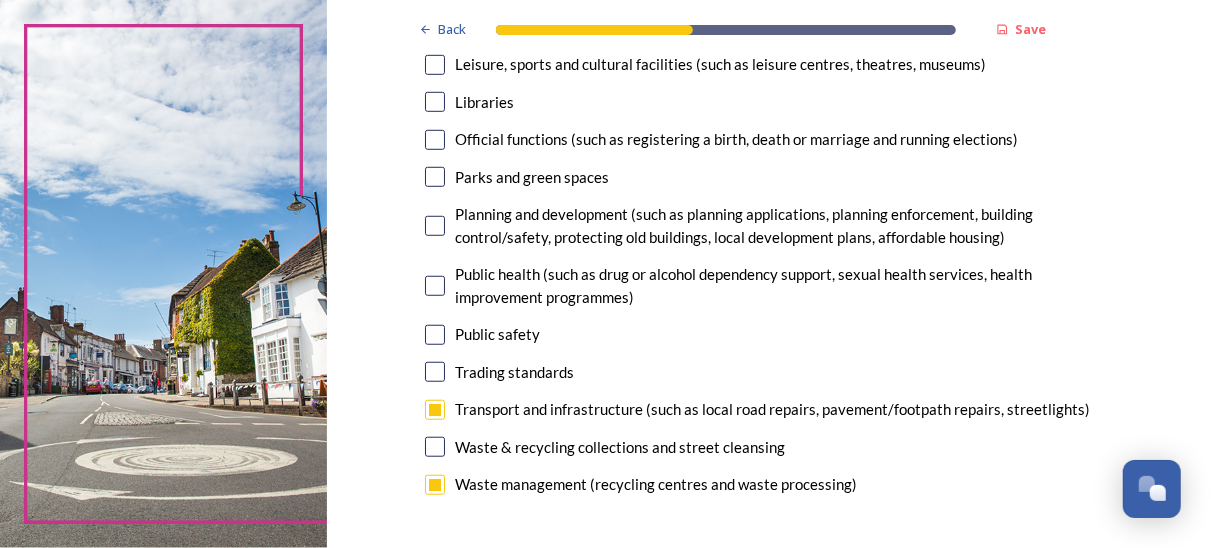 click at bounding box center [435, 226] 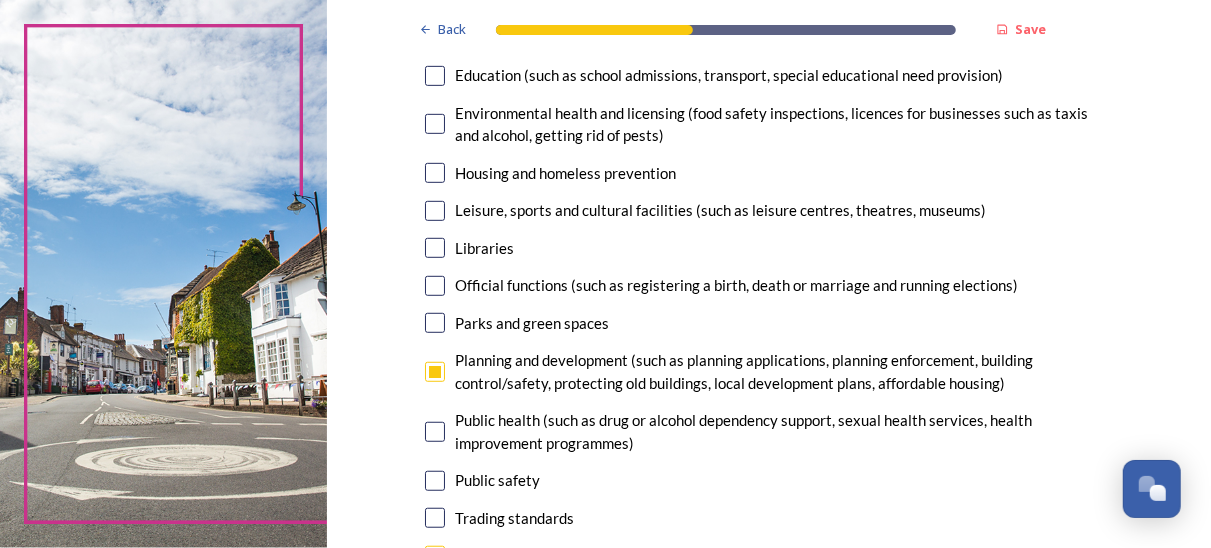 scroll, scrollTop: 500, scrollLeft: 0, axis: vertical 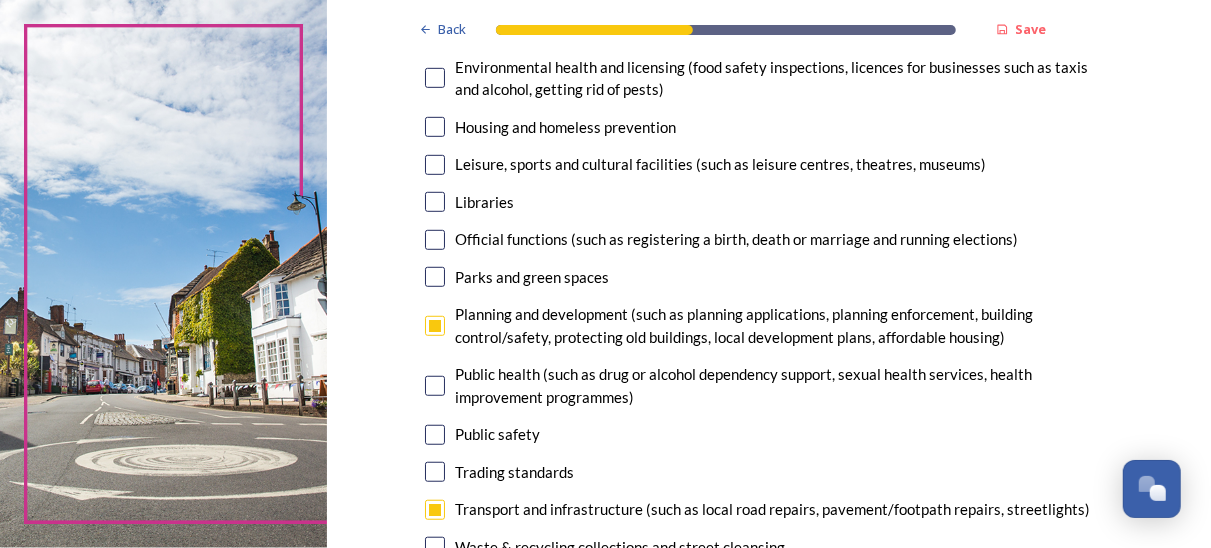 click at bounding box center [435, 127] 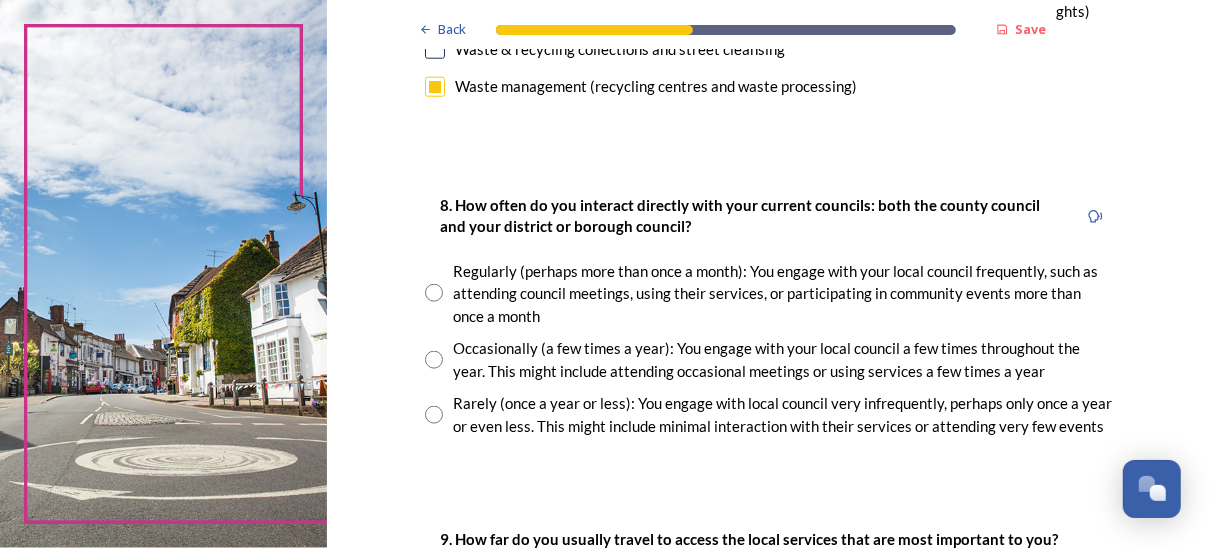 scroll, scrollTop: 1000, scrollLeft: 0, axis: vertical 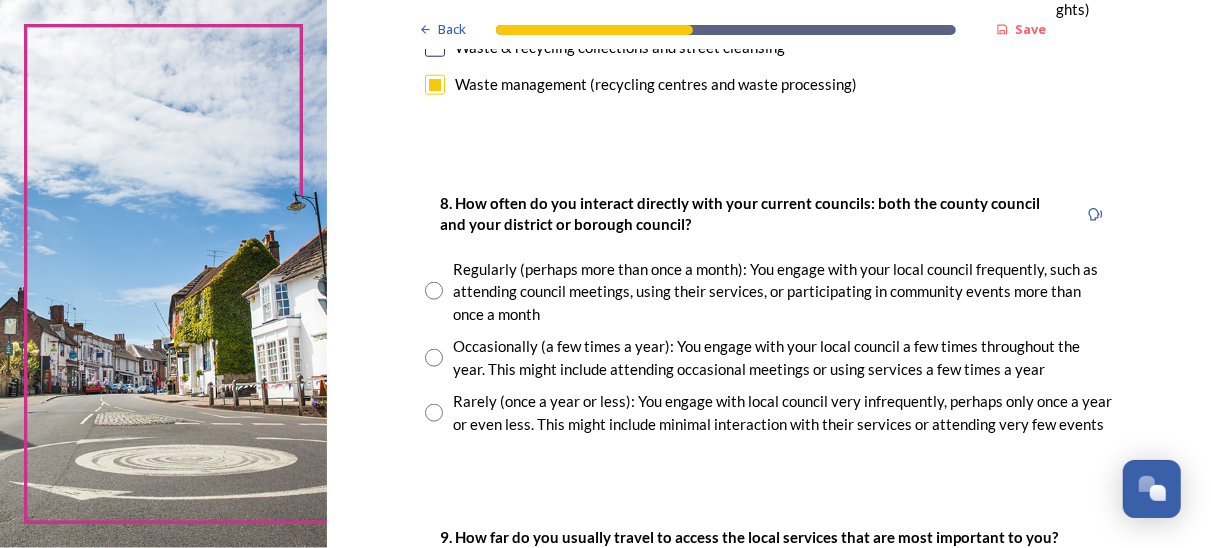 click at bounding box center [434, 291] 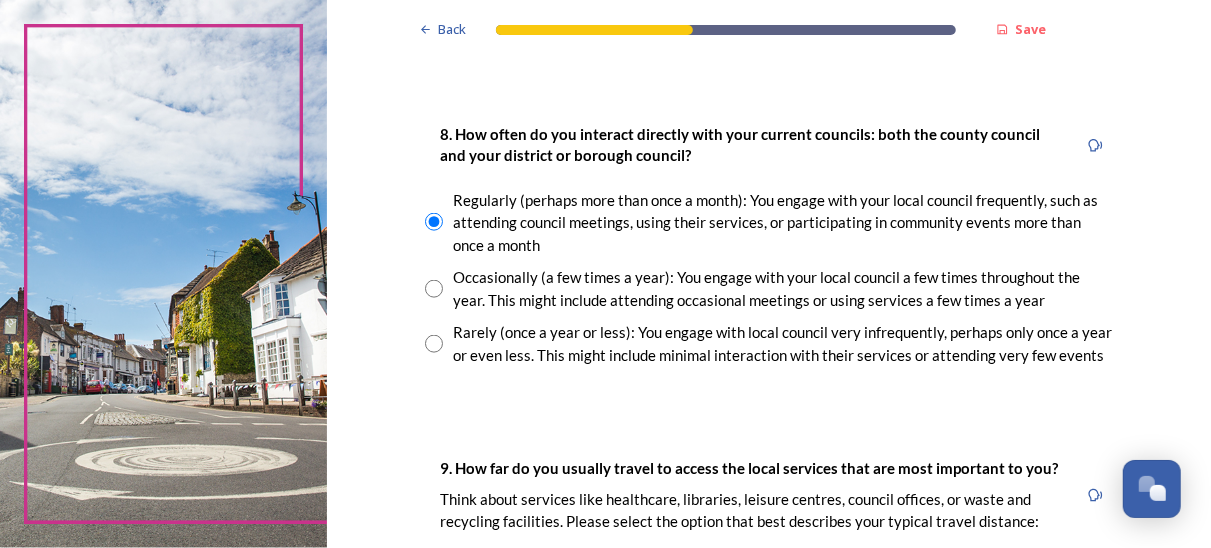 scroll, scrollTop: 1100, scrollLeft: 0, axis: vertical 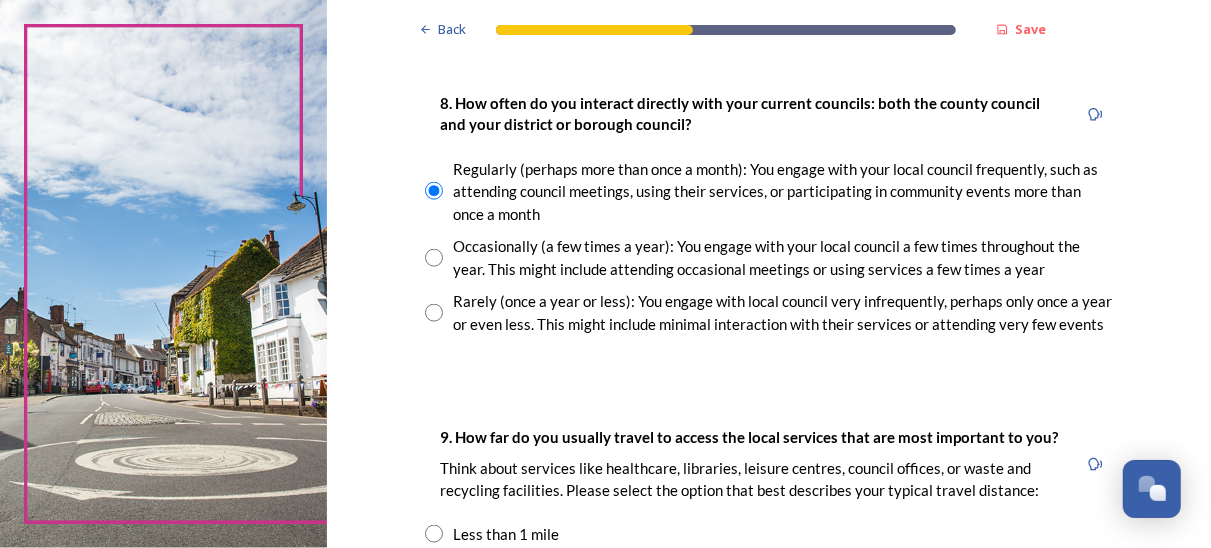 click on "Occasionally (a few times a year): You engage with your local council a few times throughout the year. This might include attending occasional meetings or using services a few times a year" at bounding box center (769, 257) 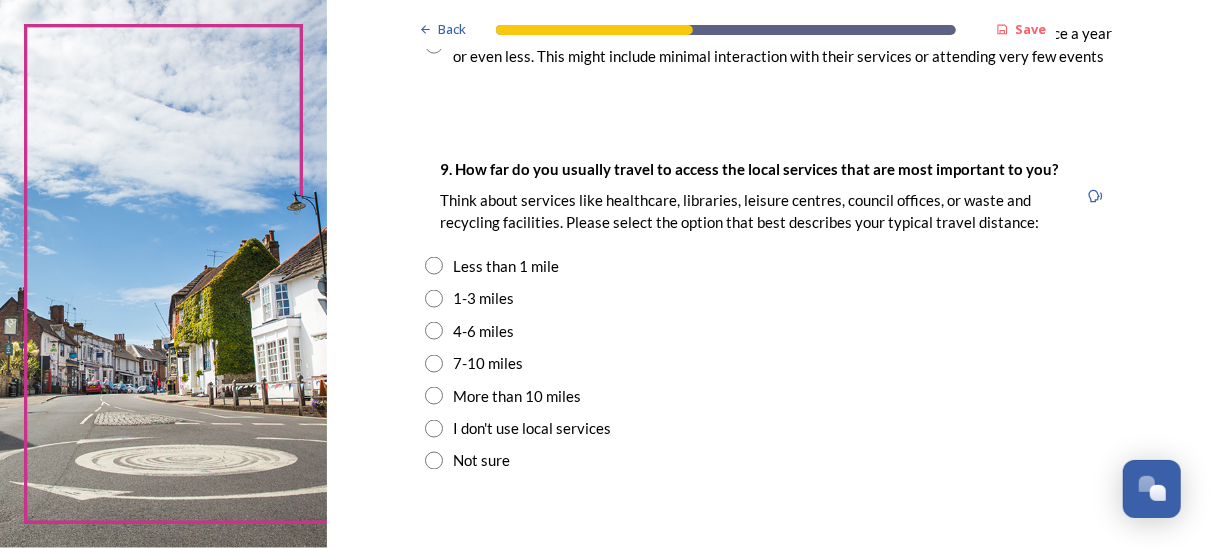 scroll, scrollTop: 1400, scrollLeft: 0, axis: vertical 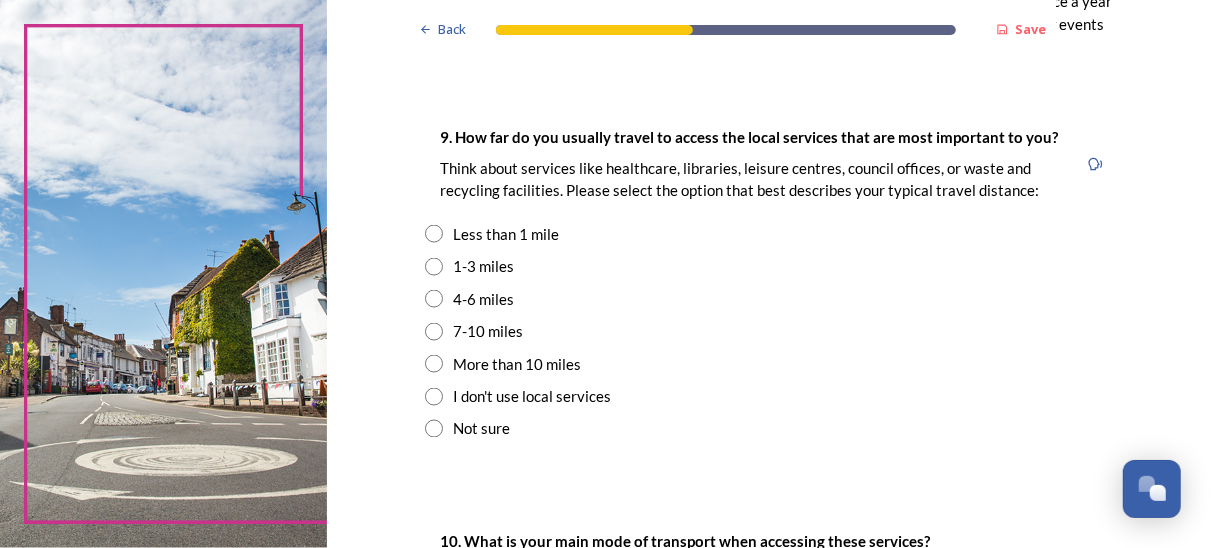 click at bounding box center (434, 267) 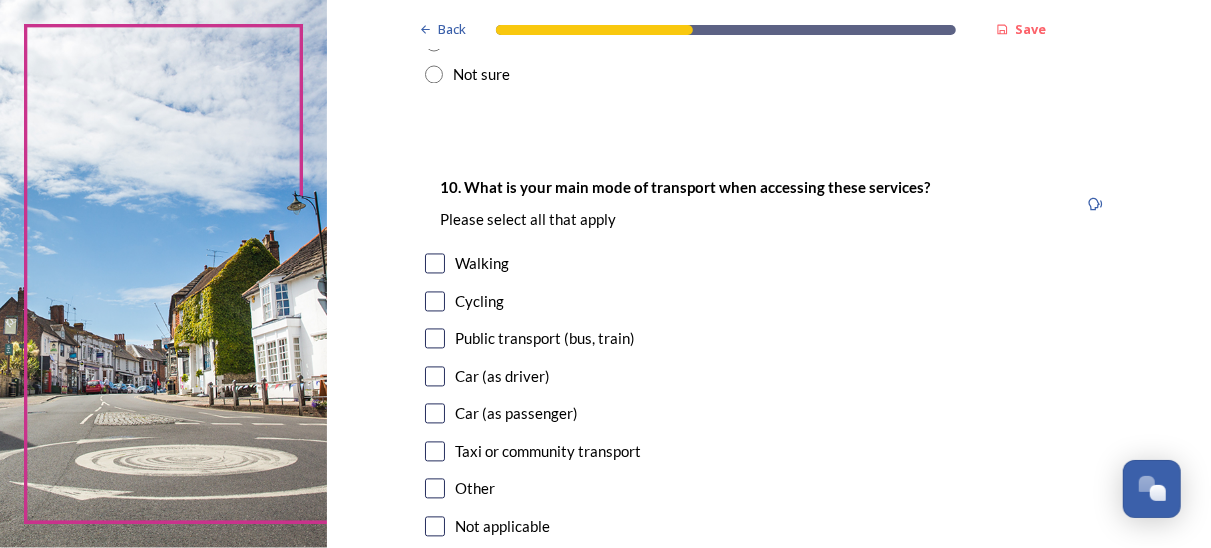 scroll, scrollTop: 1800, scrollLeft: 0, axis: vertical 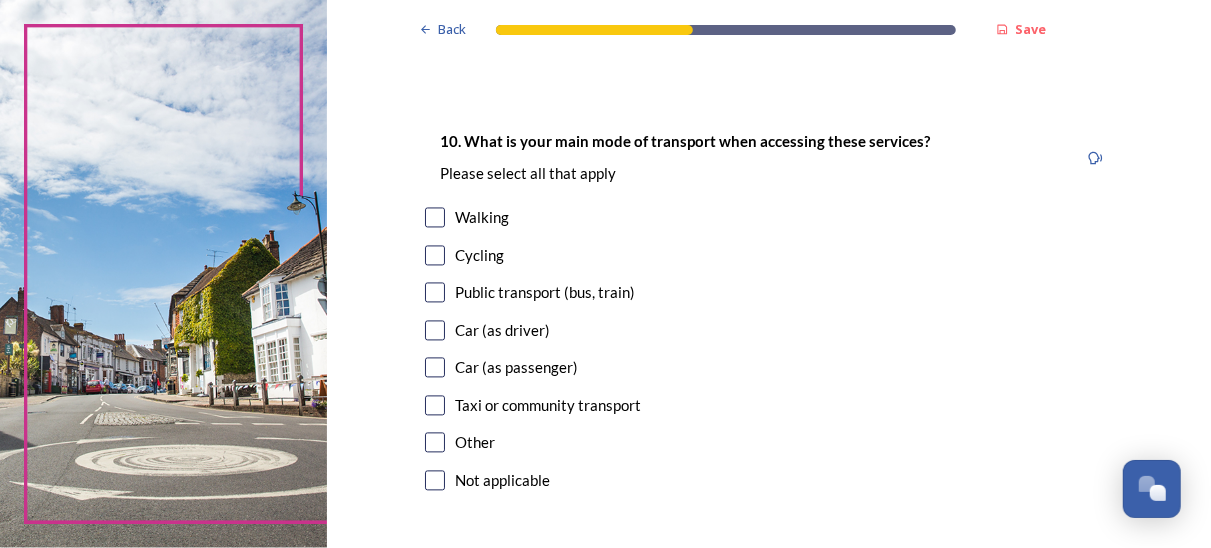 click at bounding box center [435, 331] 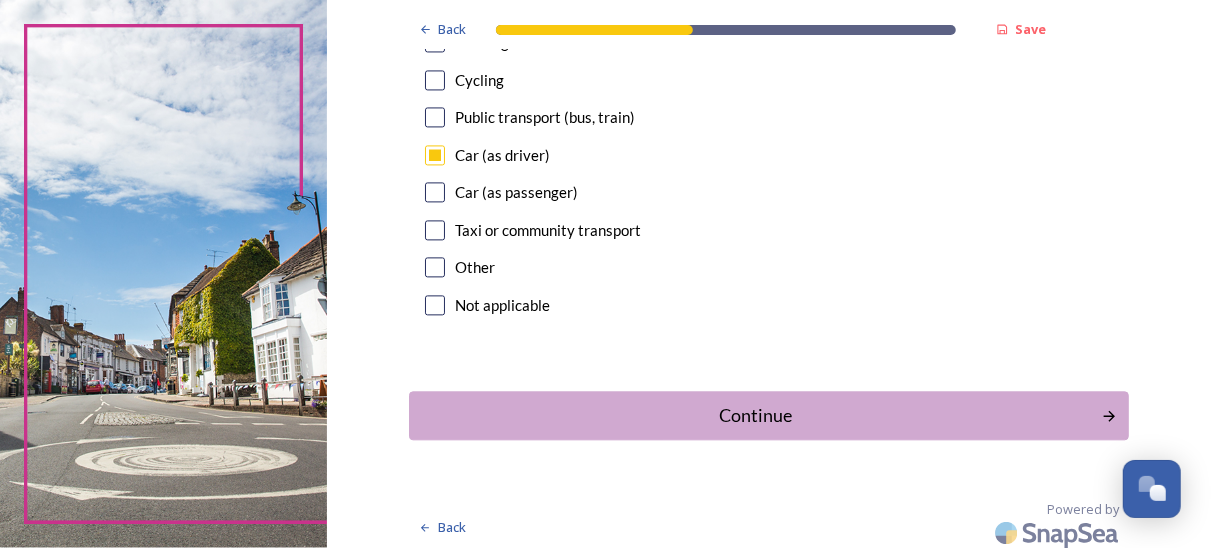 scroll, scrollTop: 1983, scrollLeft: 0, axis: vertical 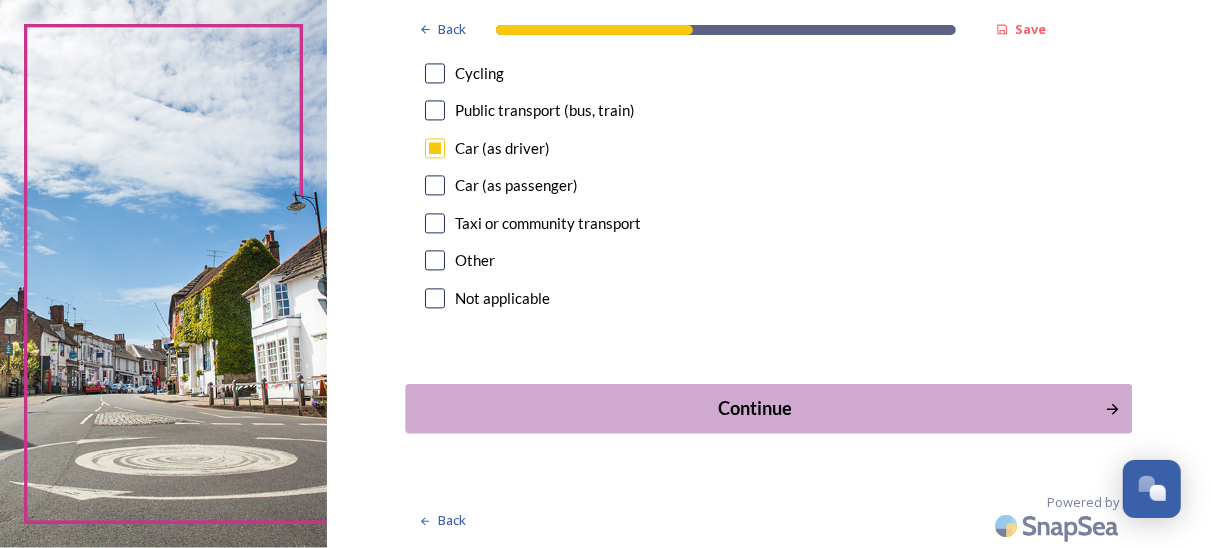 click on "Continue" at bounding box center (755, 408) 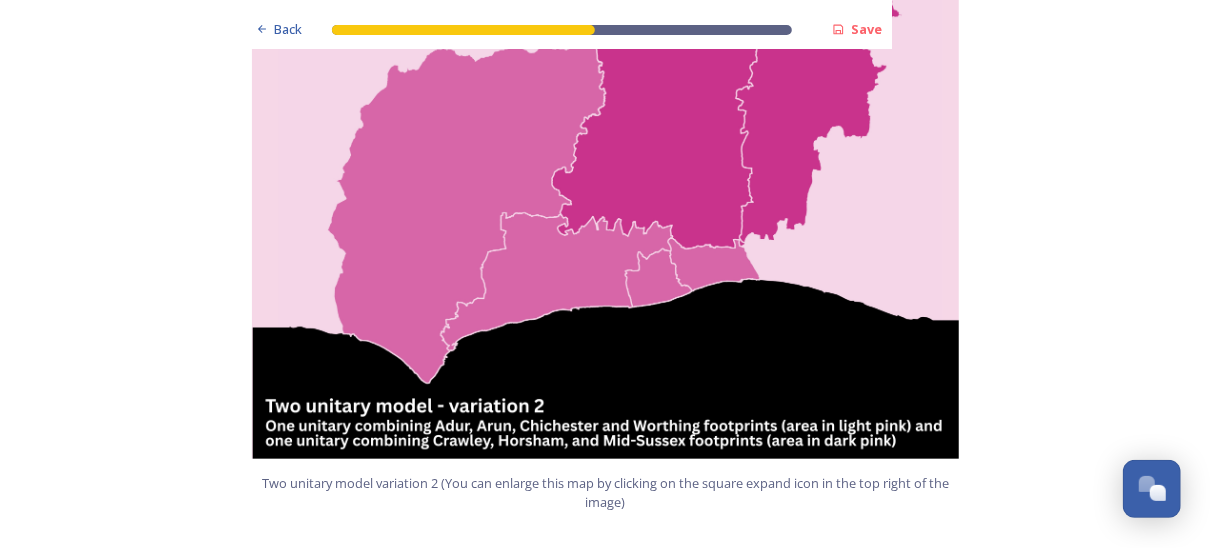 scroll, scrollTop: 2500, scrollLeft: 0, axis: vertical 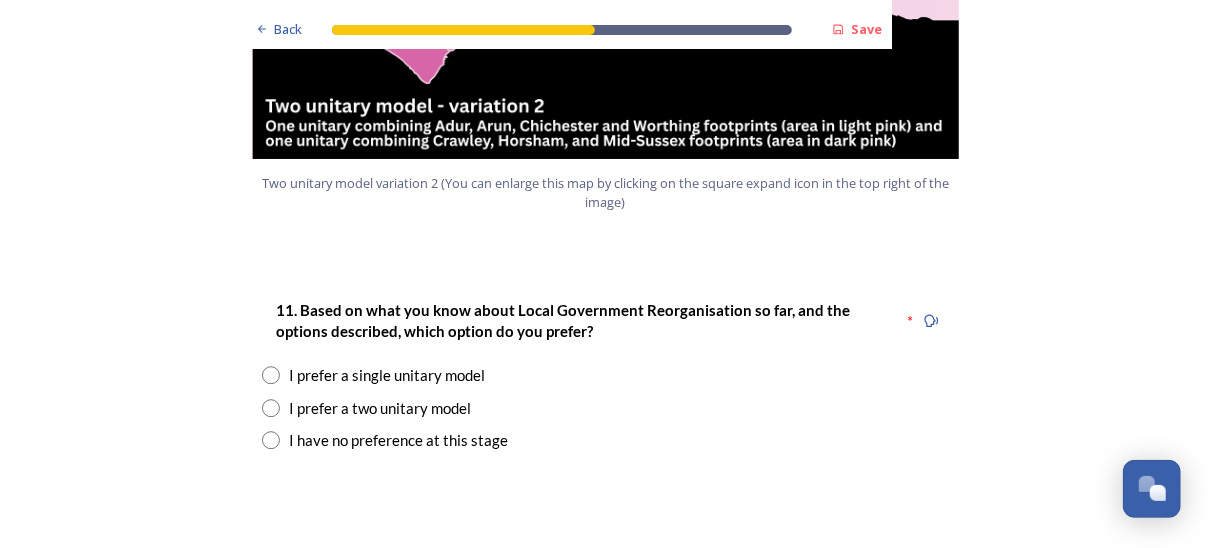 click at bounding box center (271, 408) 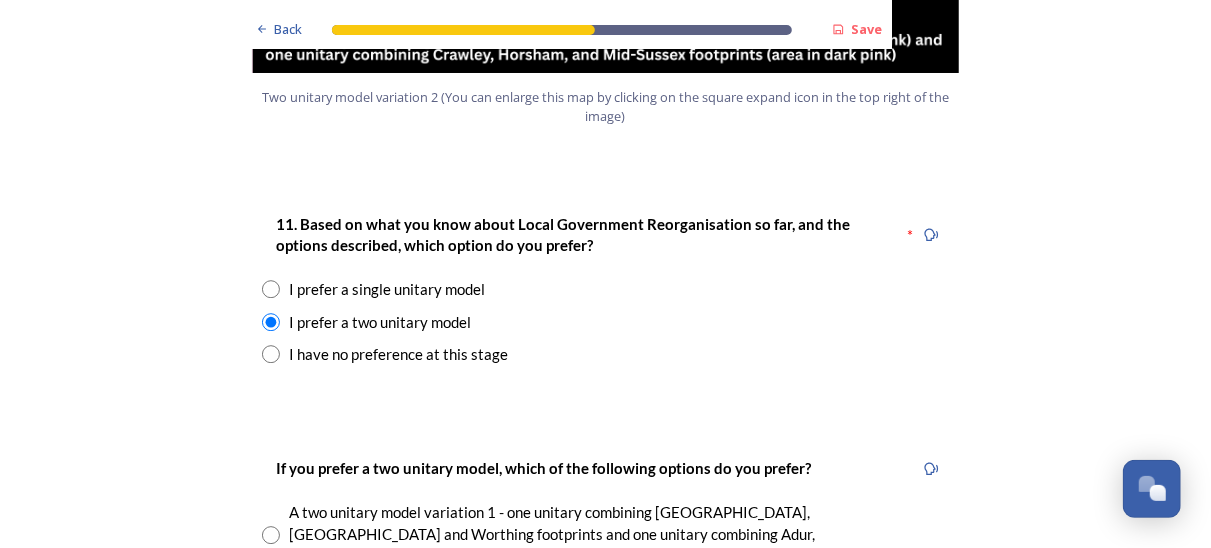 scroll, scrollTop: 2700, scrollLeft: 0, axis: vertical 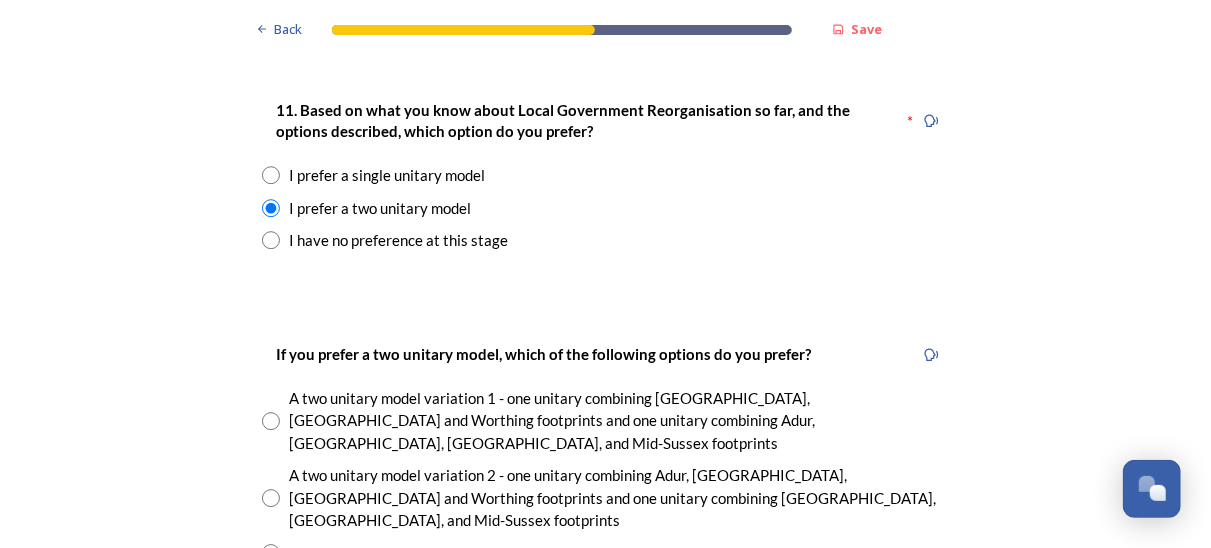 click at bounding box center [271, 498] 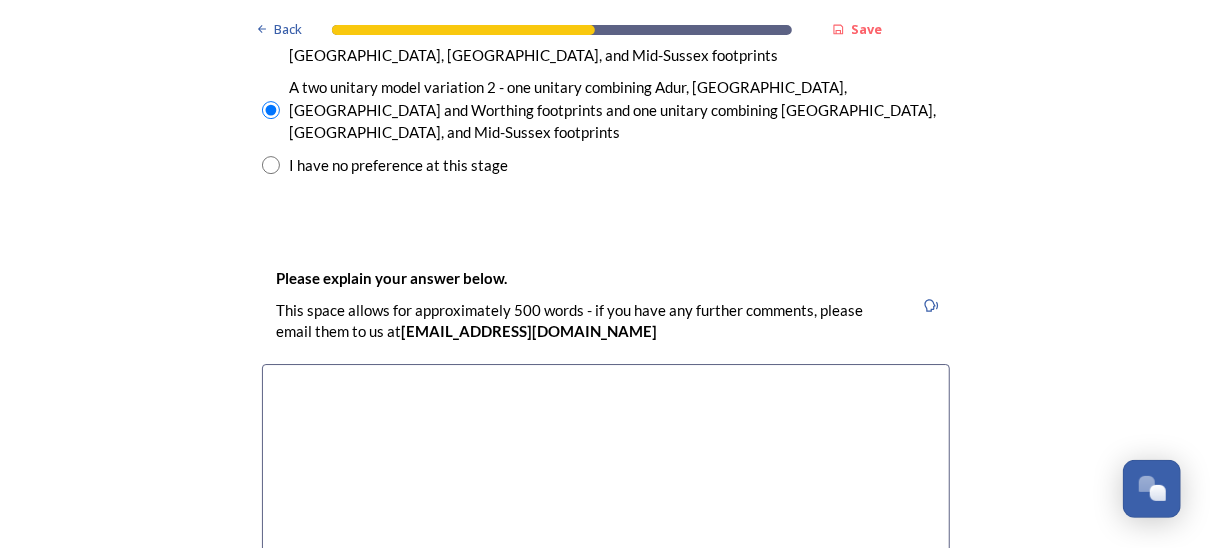 scroll, scrollTop: 3100, scrollLeft: 0, axis: vertical 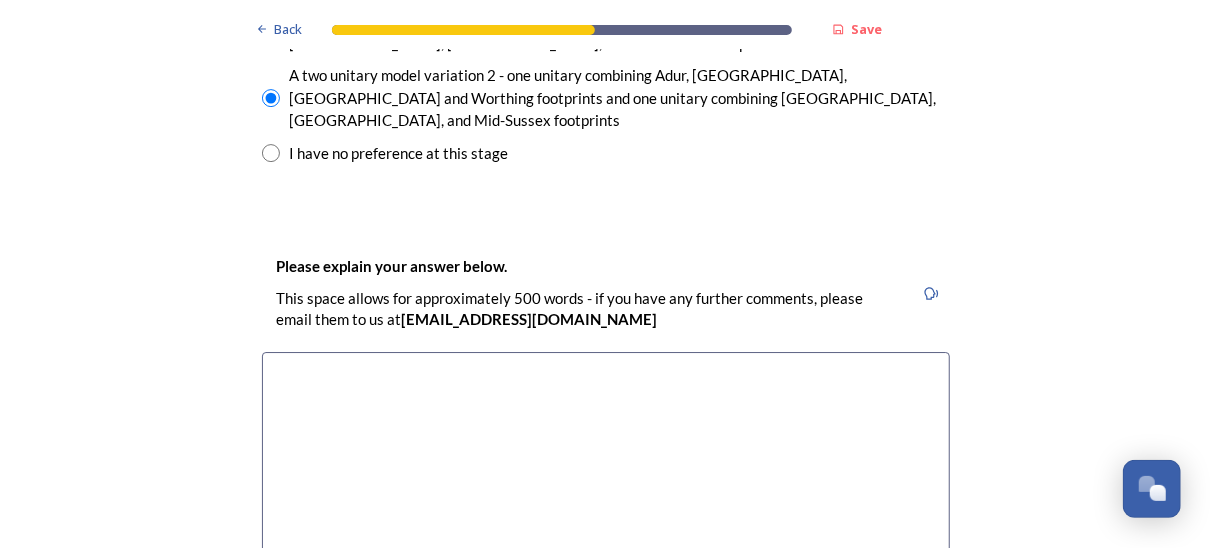 click at bounding box center (606, 464) 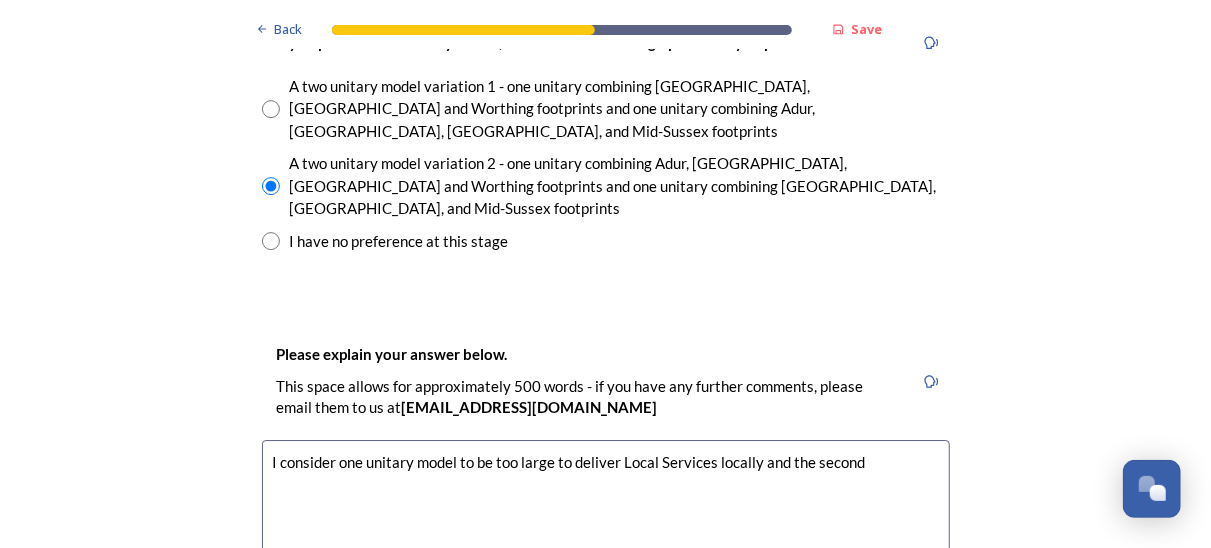 scroll, scrollTop: 3100, scrollLeft: 0, axis: vertical 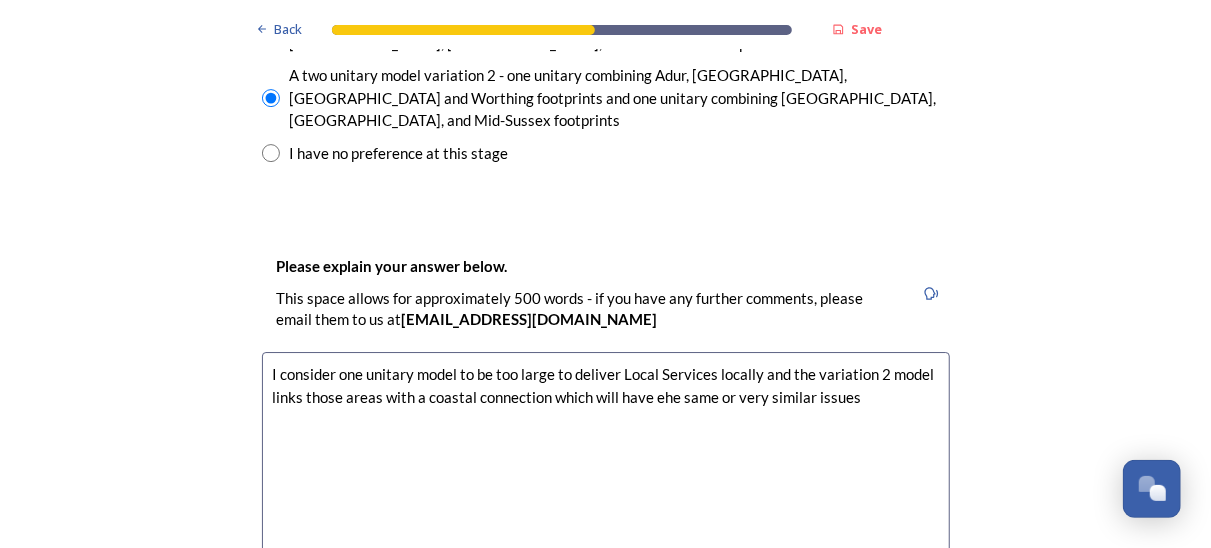 click on "I consider one unitary model to be too large to deliver Local Services locally and the variation 2 model links those areas with a coastal connection which will have ehe same or very similar issues" at bounding box center [606, 464] 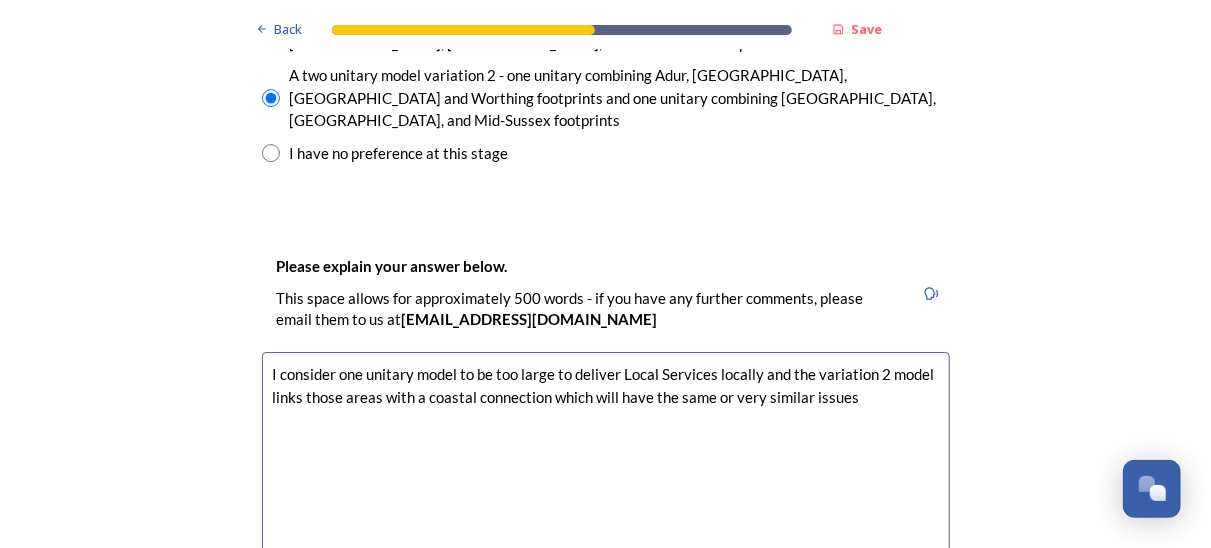 click on "I consider one unitary model to be too large to deliver Local Services locally and the variation 2 model links those areas with a coastal connection which will have the same or very similar issues" at bounding box center (606, 464) 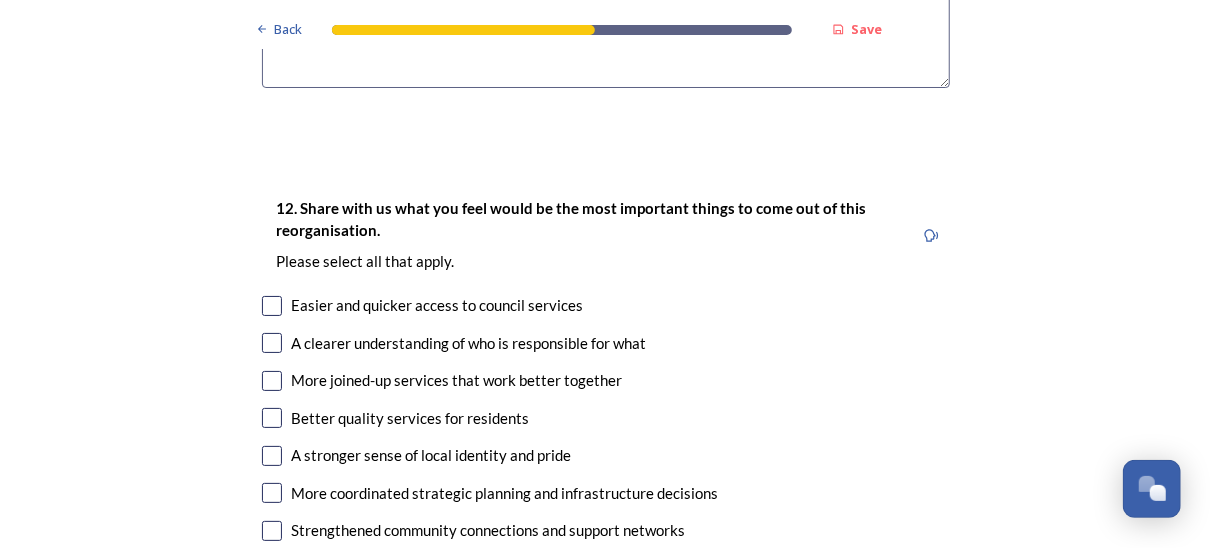 scroll, scrollTop: 3600, scrollLeft: 0, axis: vertical 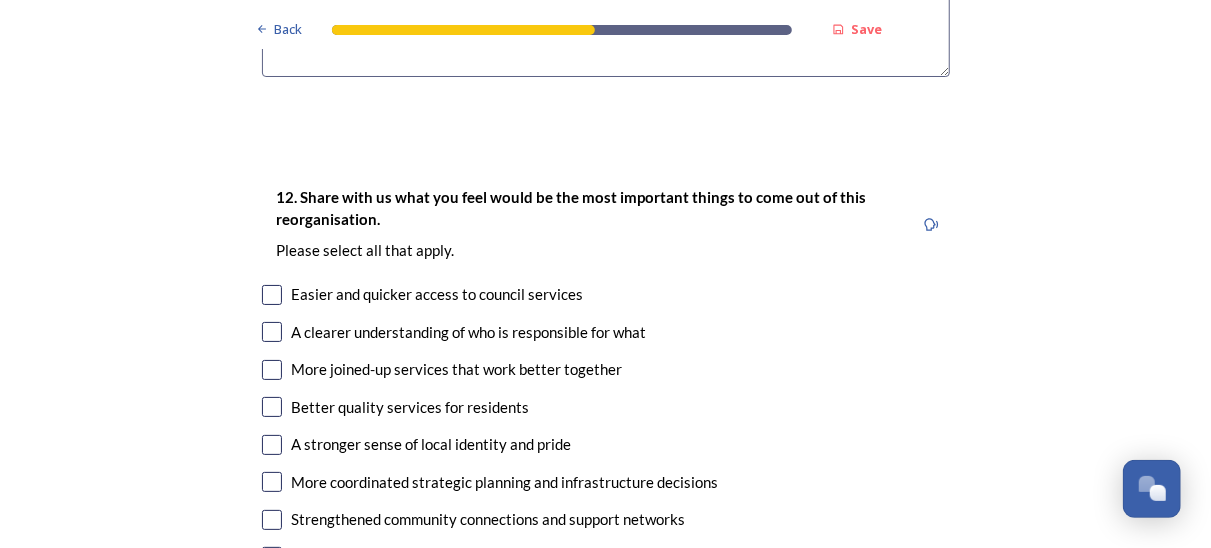 type on "I consider one unitary model to be too large to deliver Local Services locally and the variation 2 model links those areas with a coastal connection which will have the same or very similar issues together." 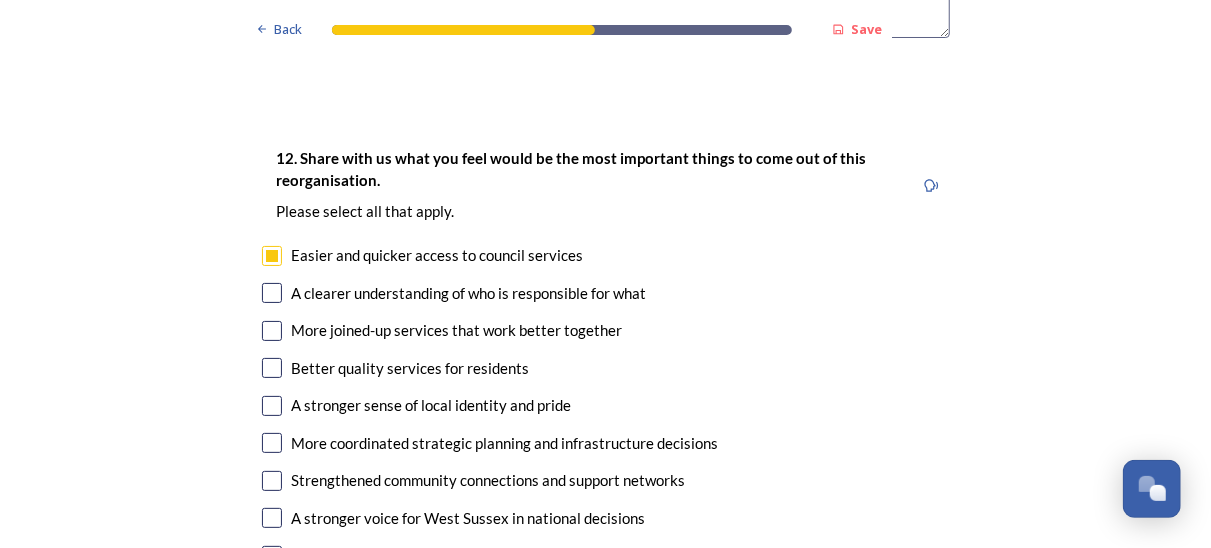 scroll, scrollTop: 3700, scrollLeft: 0, axis: vertical 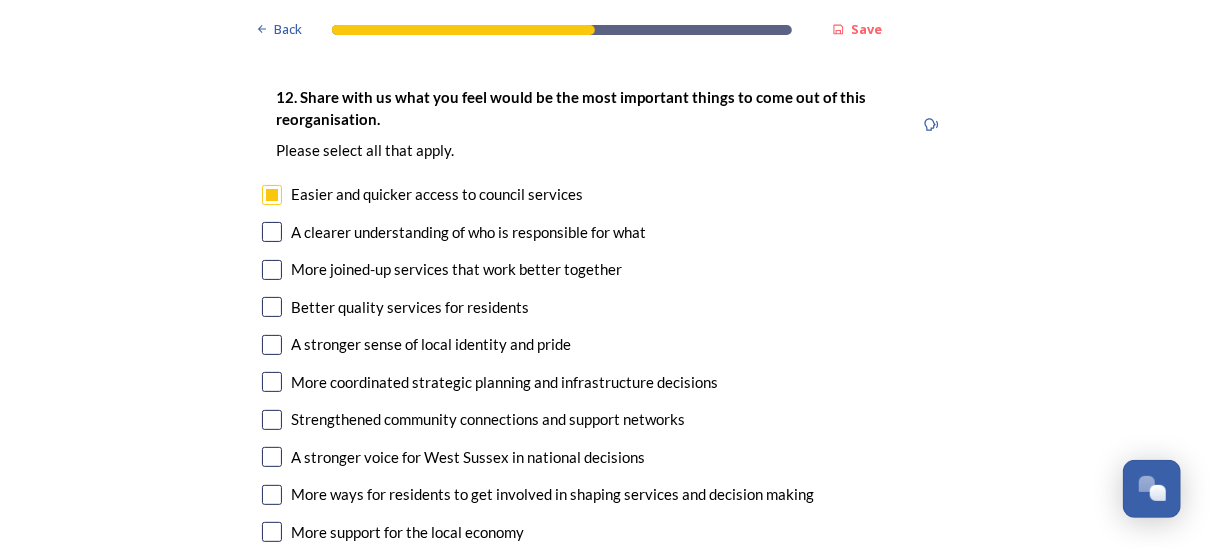 click at bounding box center (272, 307) 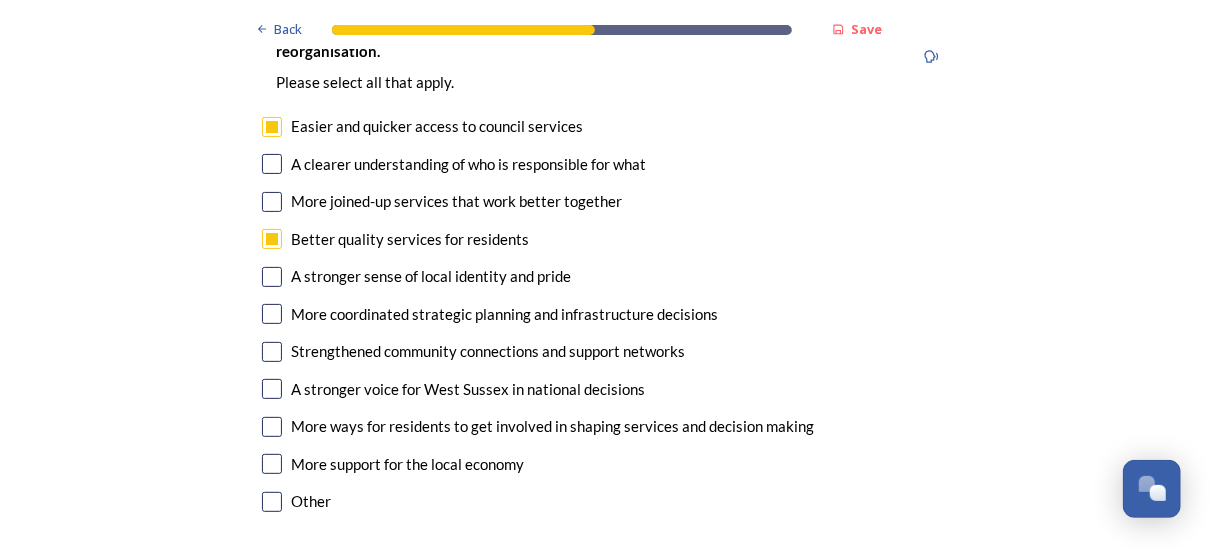 scroll, scrollTop: 3800, scrollLeft: 0, axis: vertical 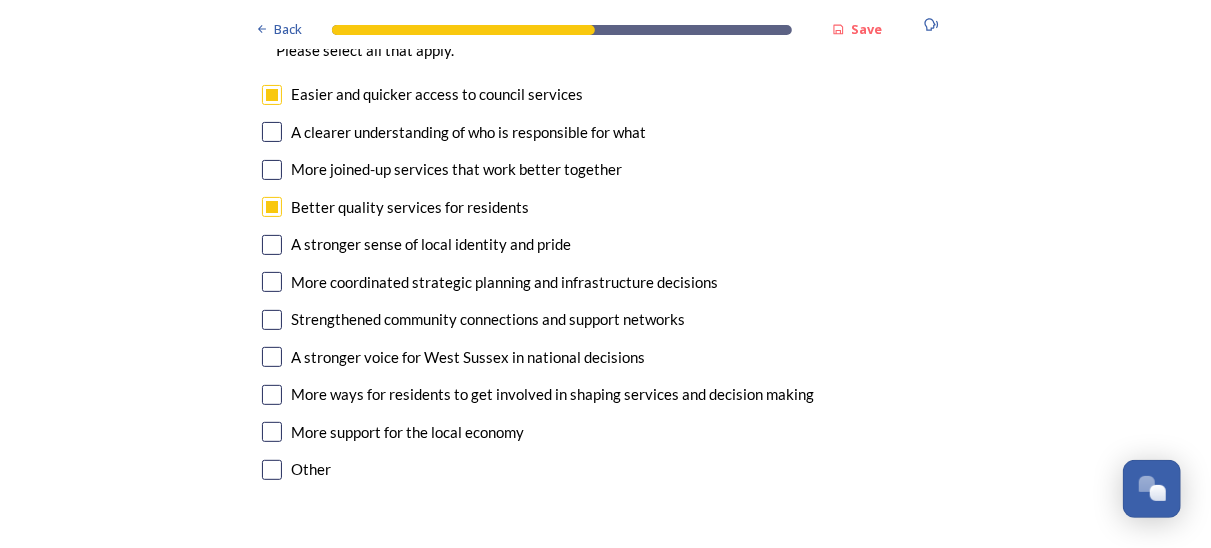 click at bounding box center [272, 282] 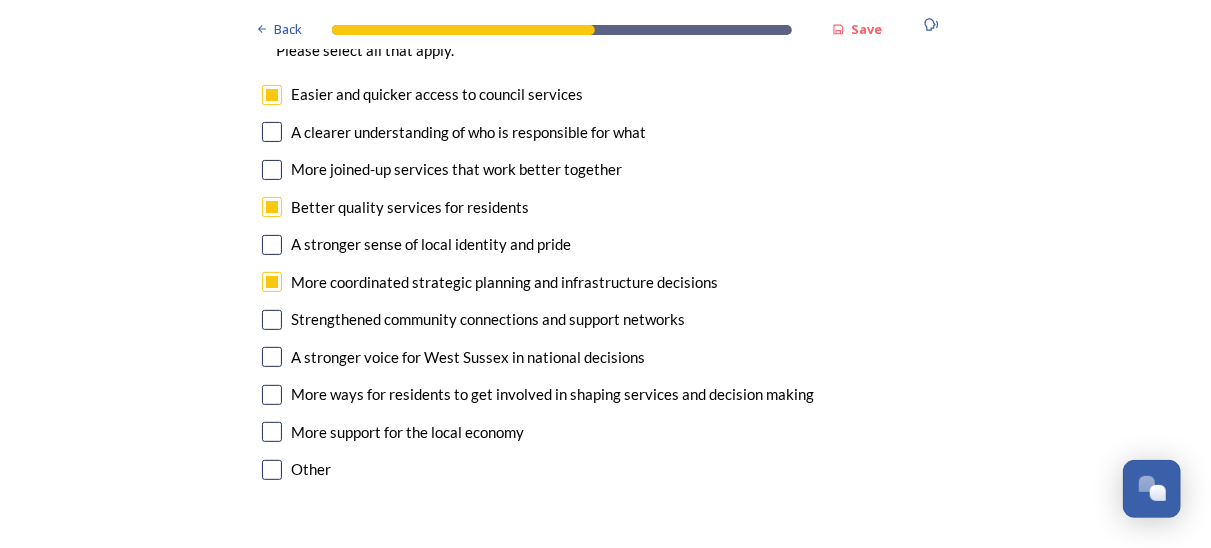 click at bounding box center (272, 170) 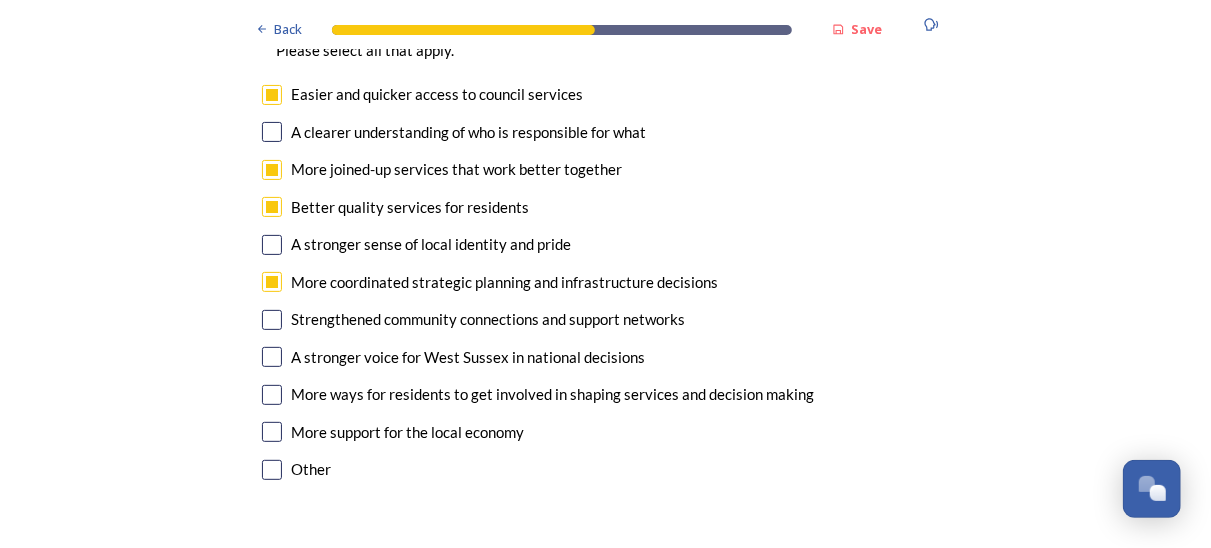 click at bounding box center [272, 320] 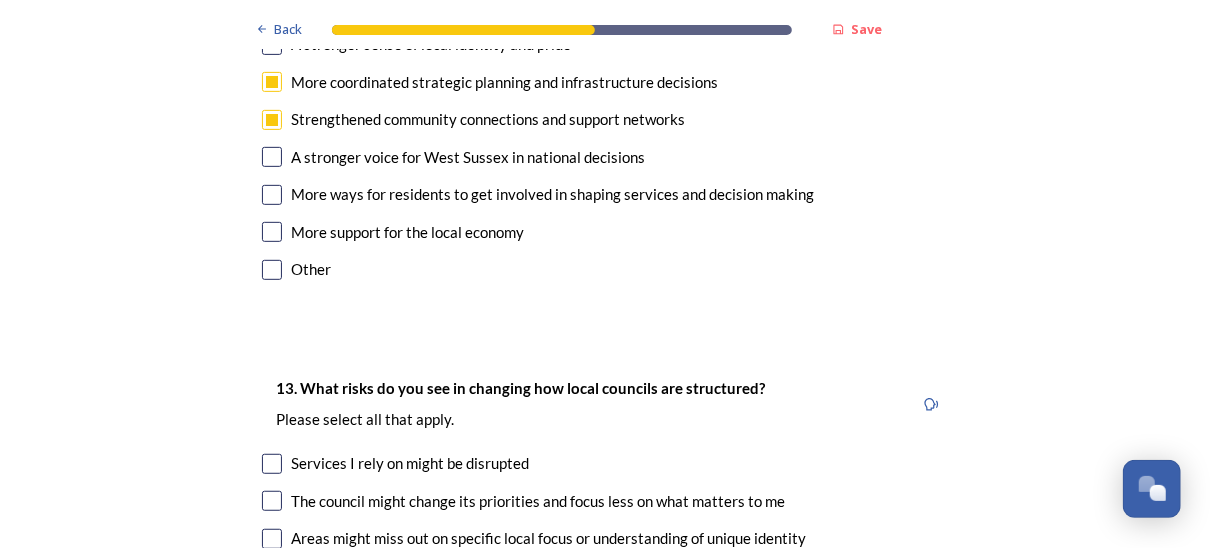 scroll, scrollTop: 3900, scrollLeft: 0, axis: vertical 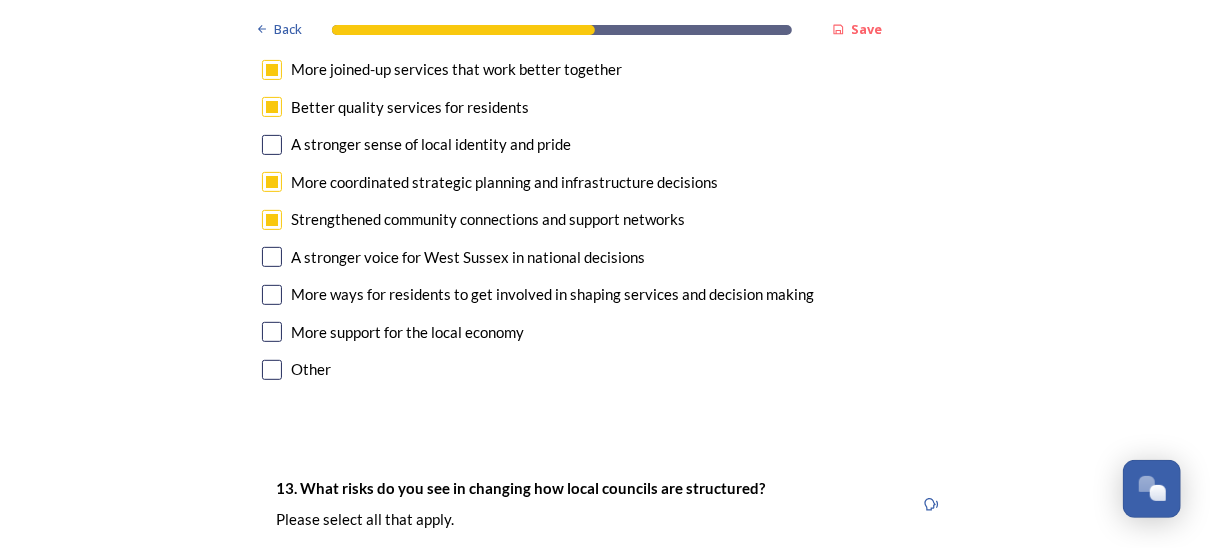 click at bounding box center [272, 295] 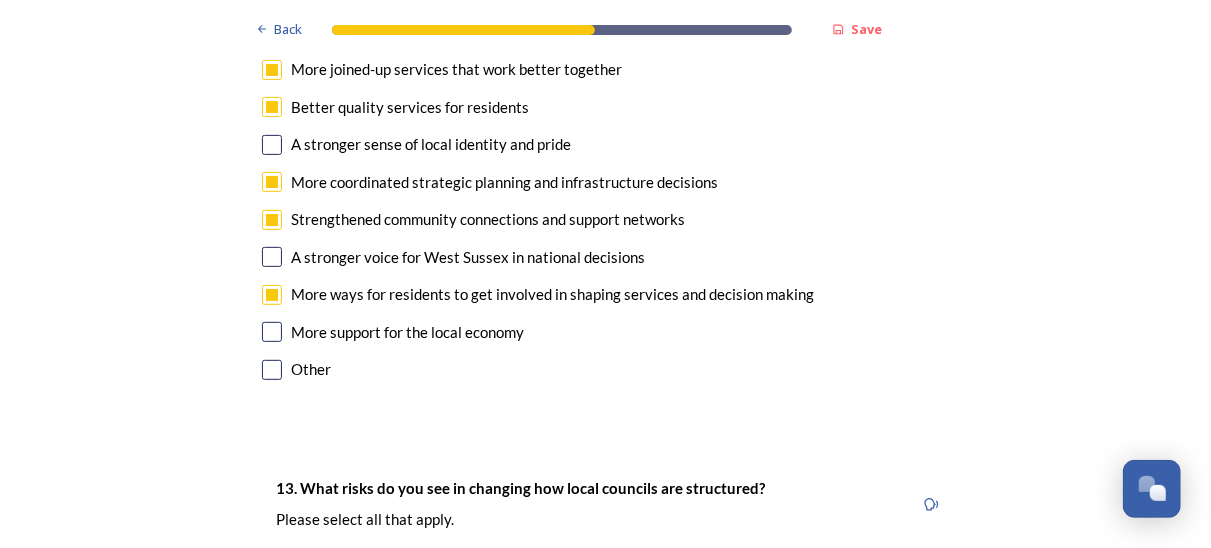 click on "More support for the local economy" at bounding box center [606, 332] 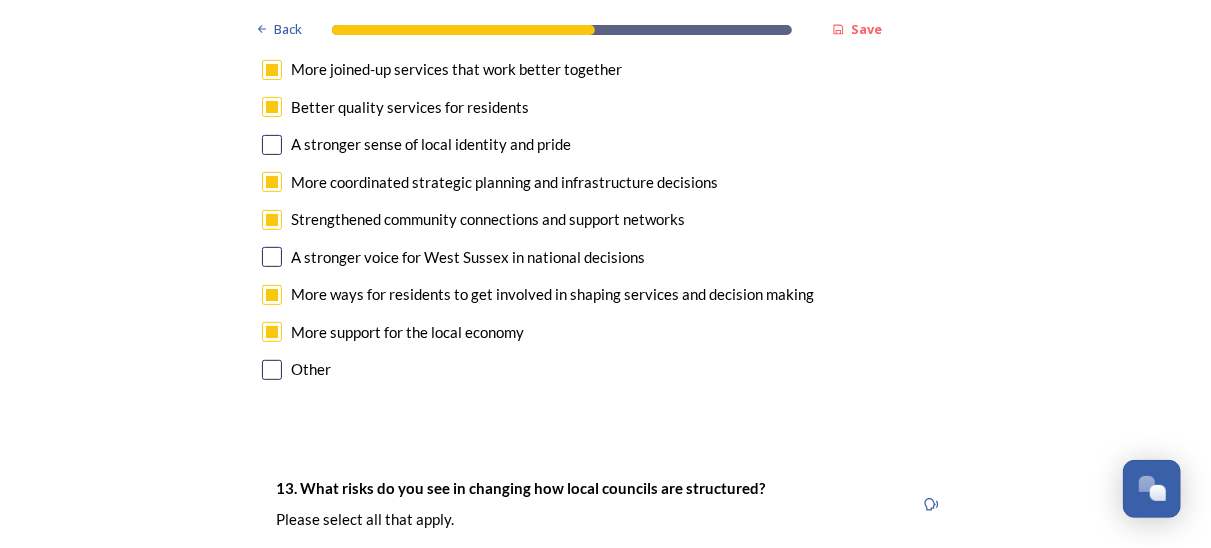 checkbox on "true" 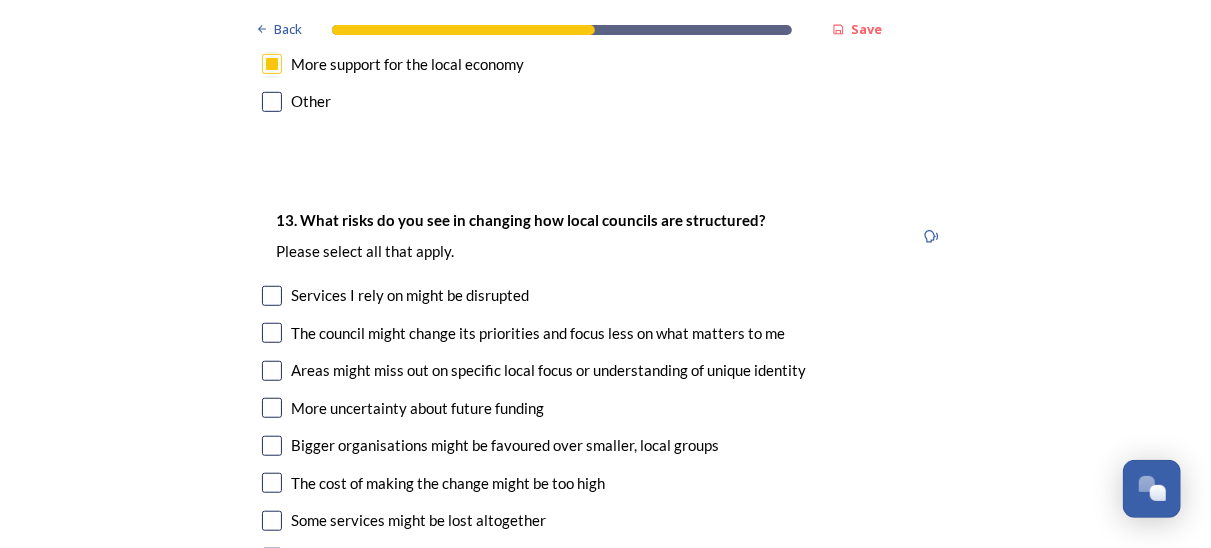 scroll, scrollTop: 4200, scrollLeft: 0, axis: vertical 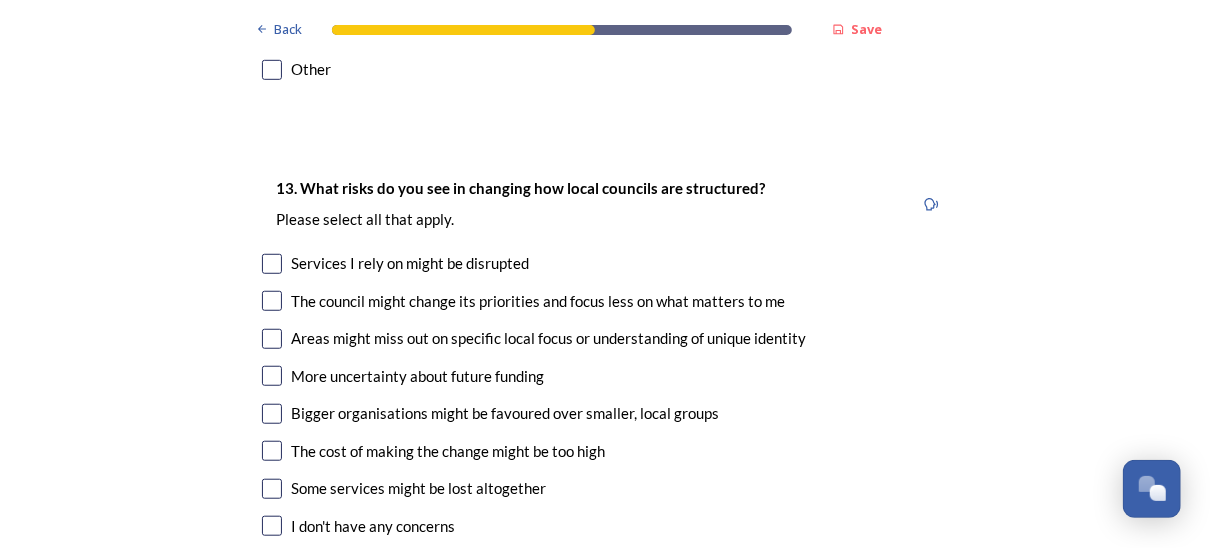 click at bounding box center [272, 301] 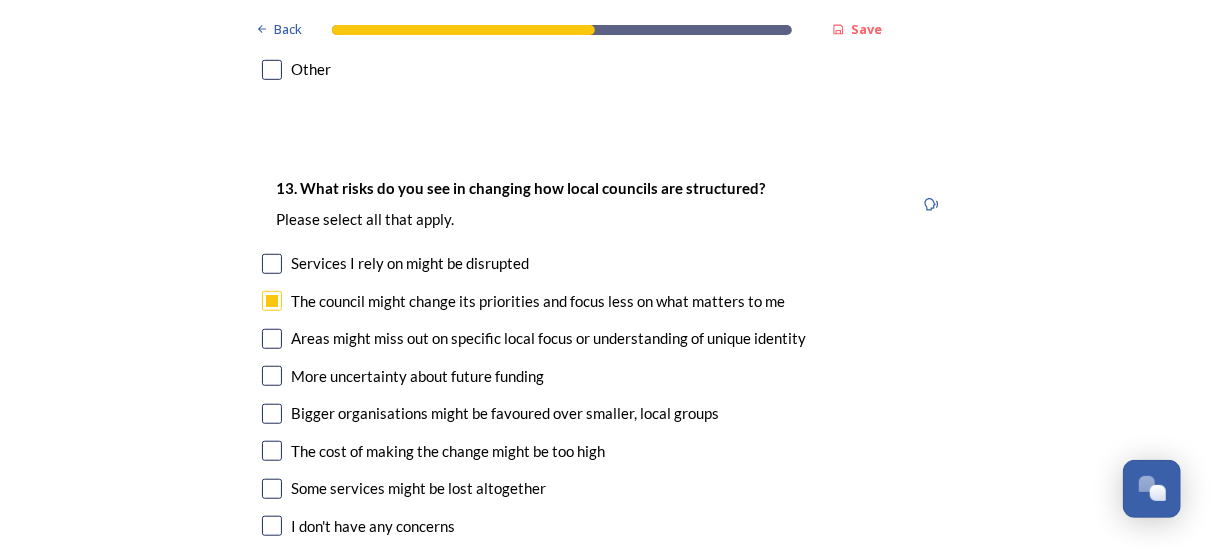 click at bounding box center (272, 339) 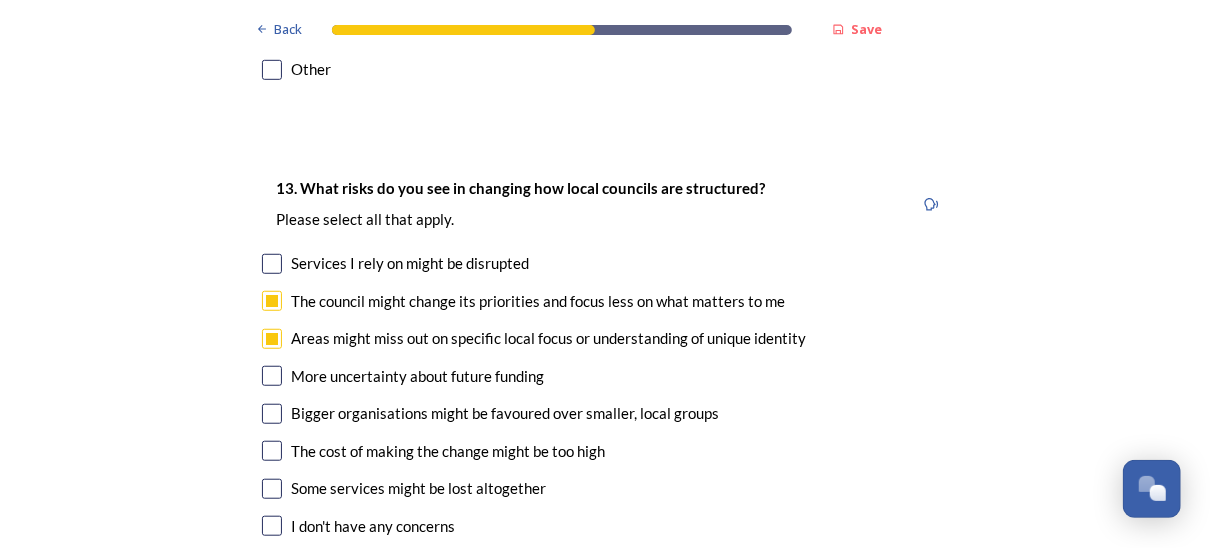 click at bounding box center [272, 264] 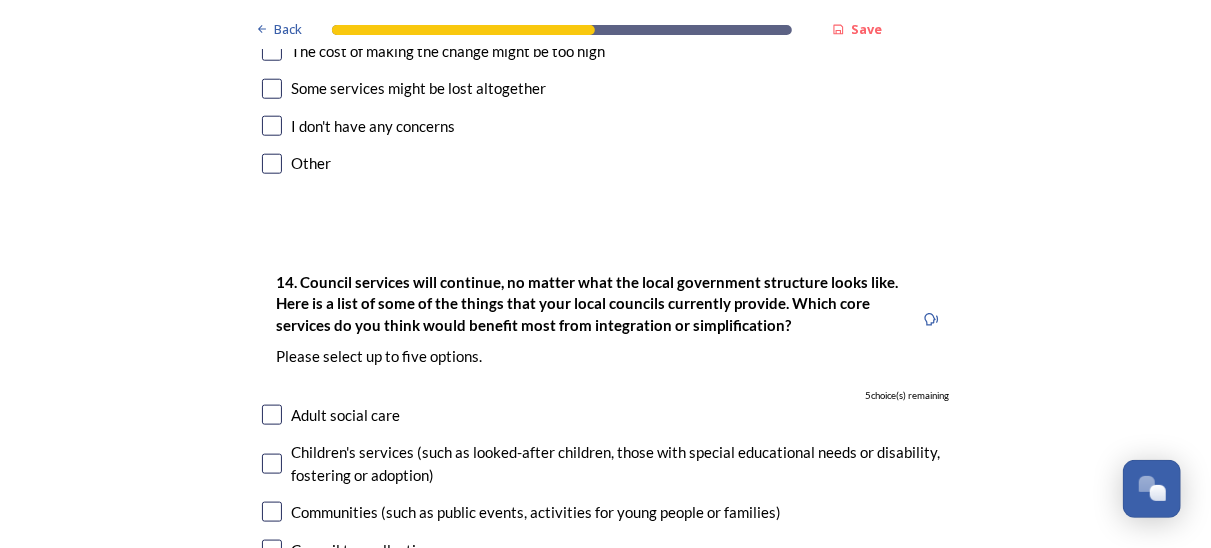 scroll, scrollTop: 4700, scrollLeft: 0, axis: vertical 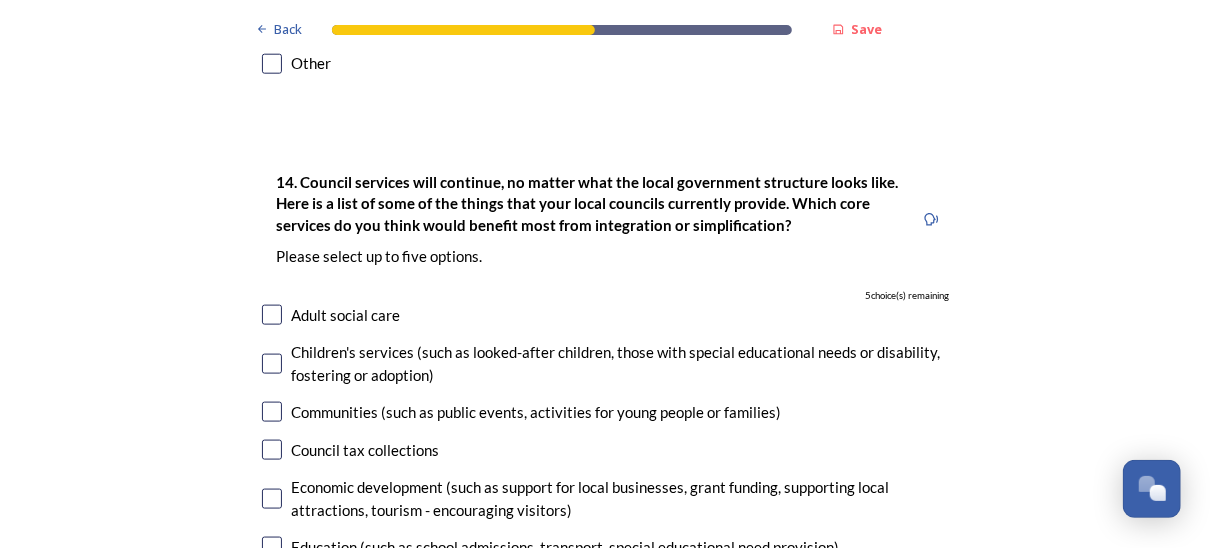 click at bounding box center [272, 315] 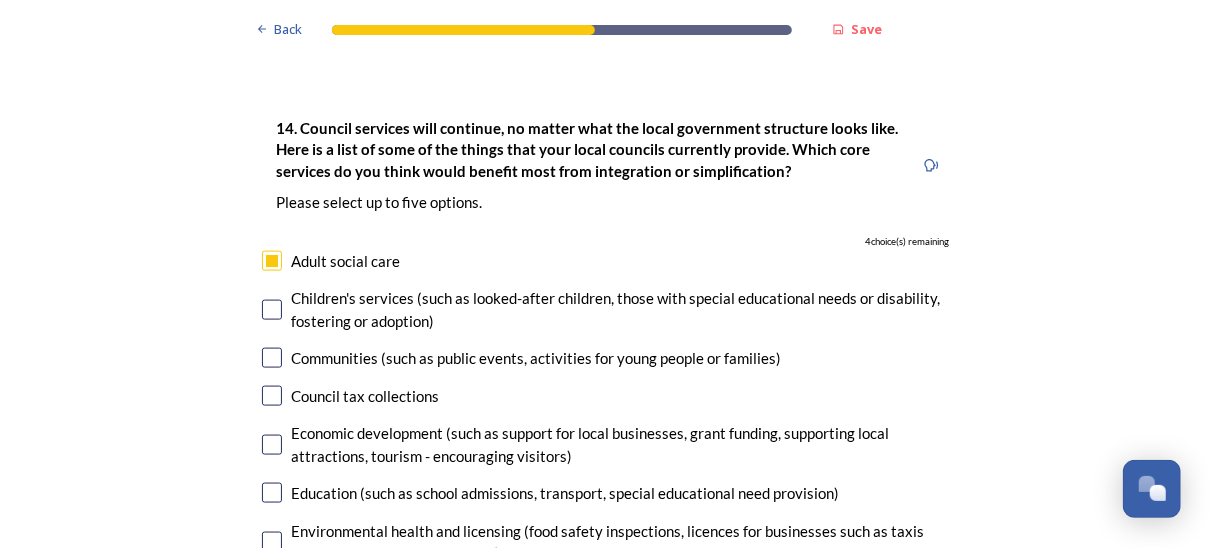 scroll, scrollTop: 4800, scrollLeft: 0, axis: vertical 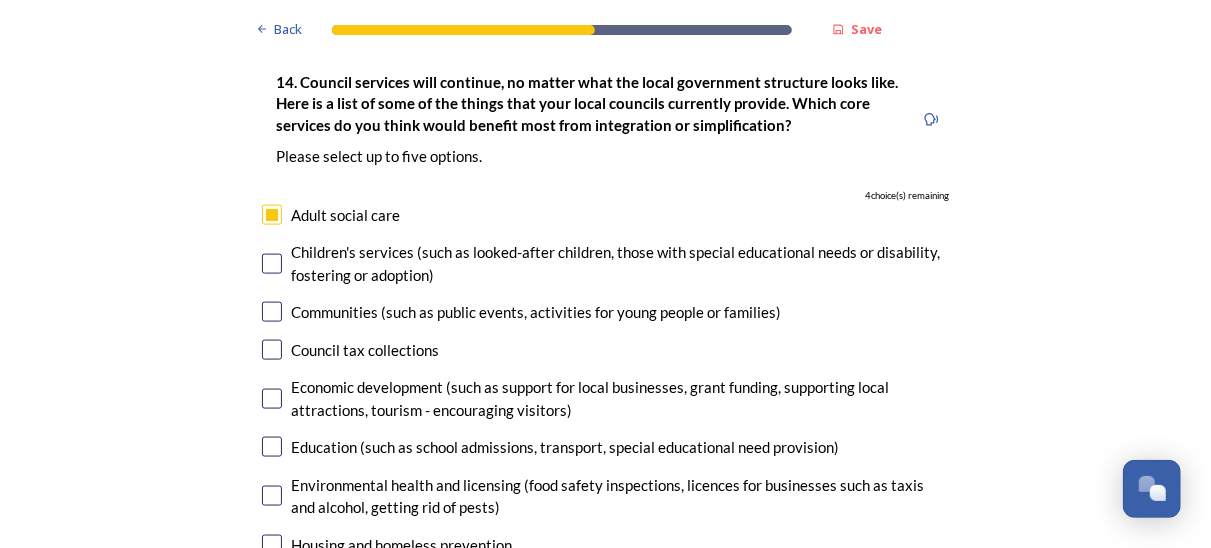 click at bounding box center (272, 312) 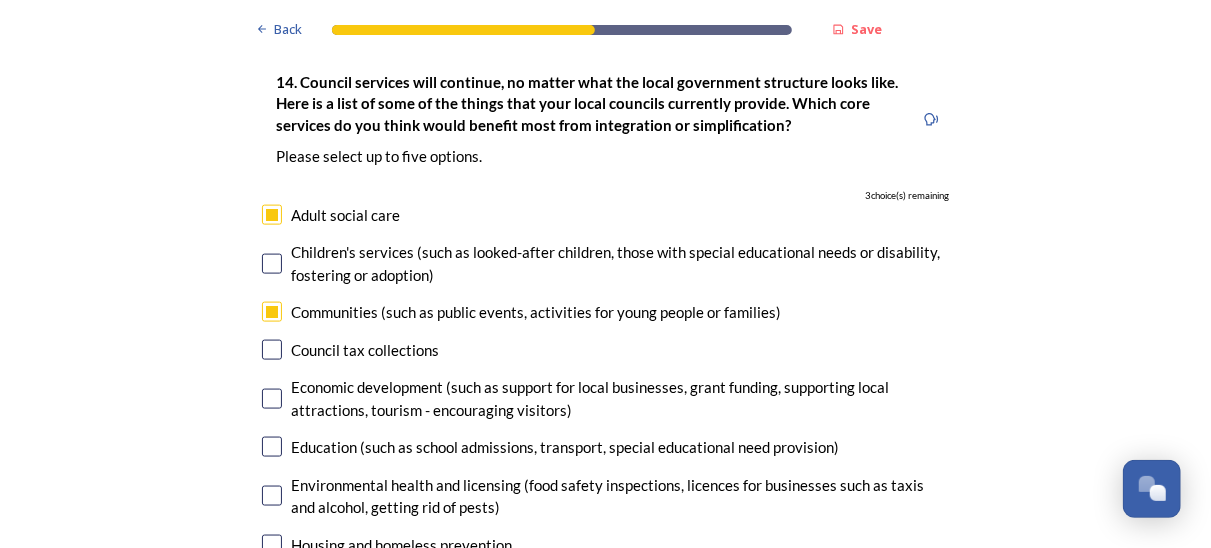 scroll, scrollTop: 4900, scrollLeft: 0, axis: vertical 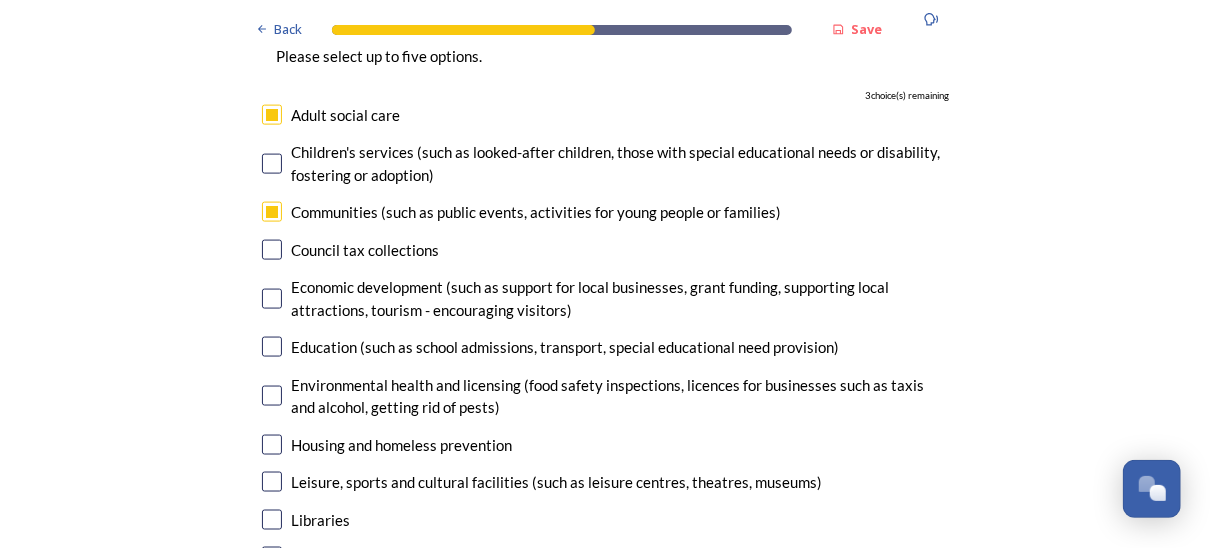 click at bounding box center (272, 299) 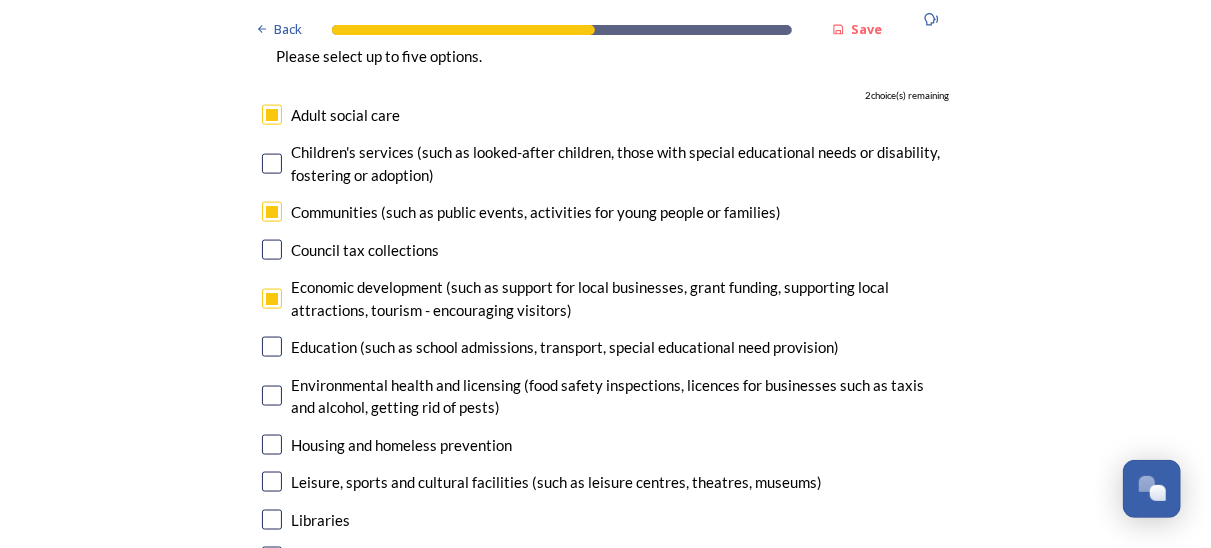 click at bounding box center (272, 445) 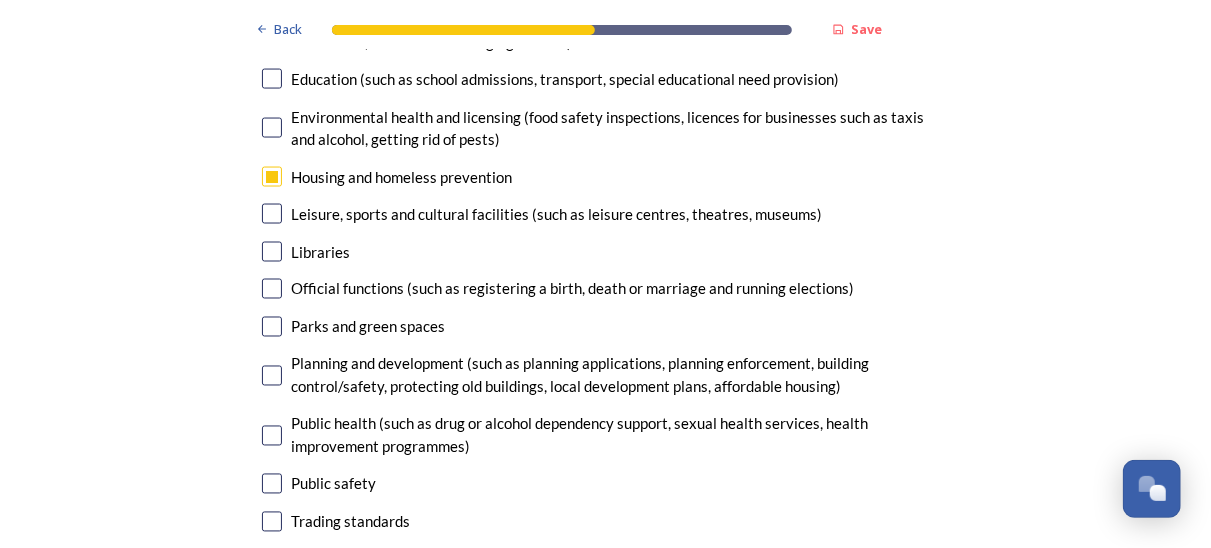 scroll, scrollTop: 5200, scrollLeft: 0, axis: vertical 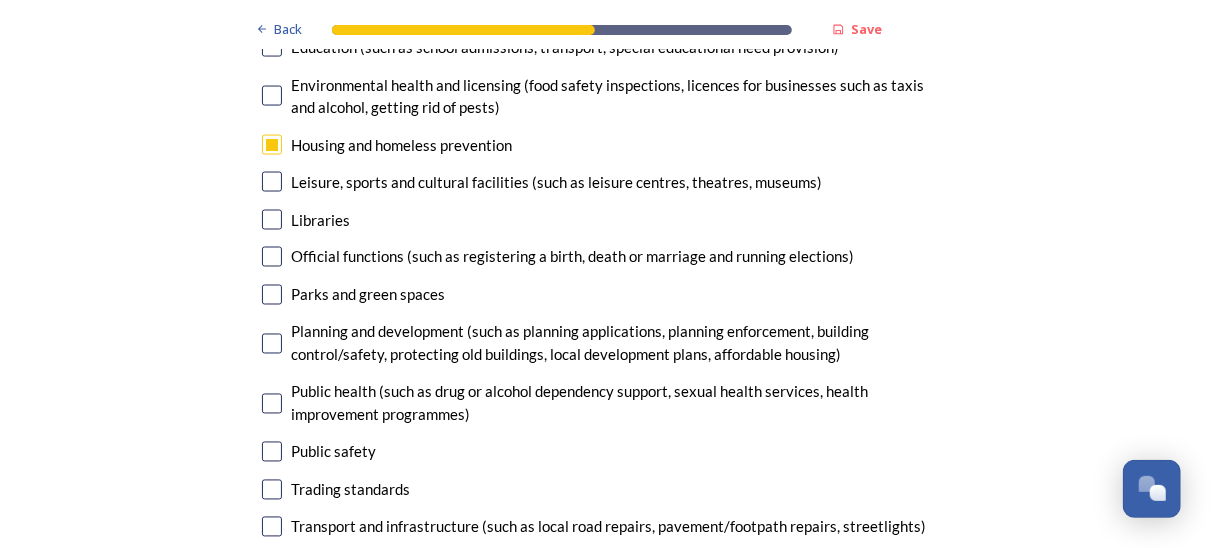 click at bounding box center [272, 344] 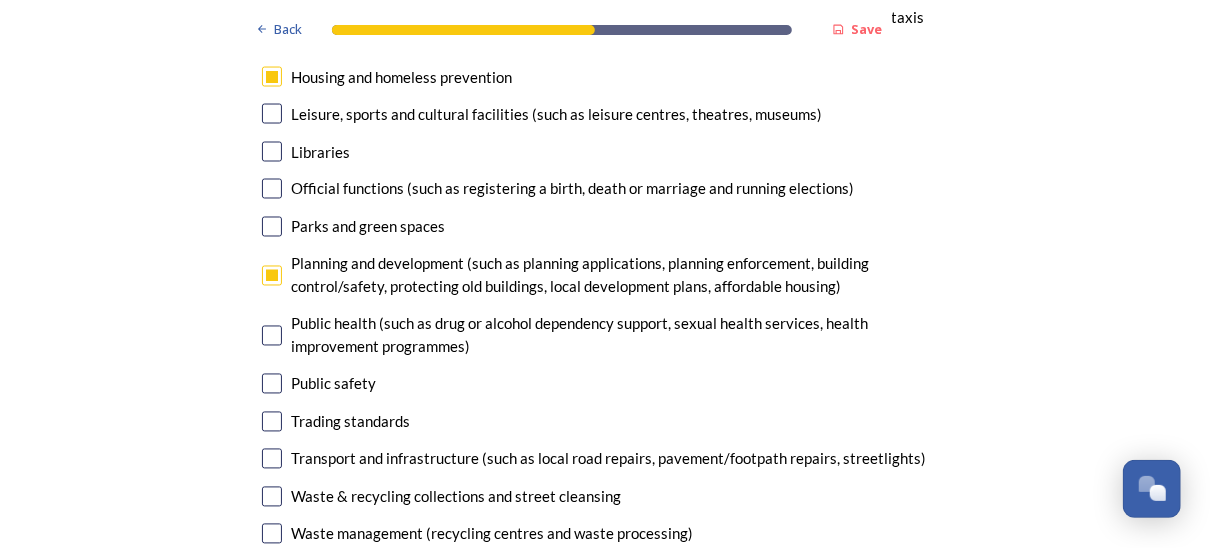 scroll, scrollTop: 5300, scrollLeft: 0, axis: vertical 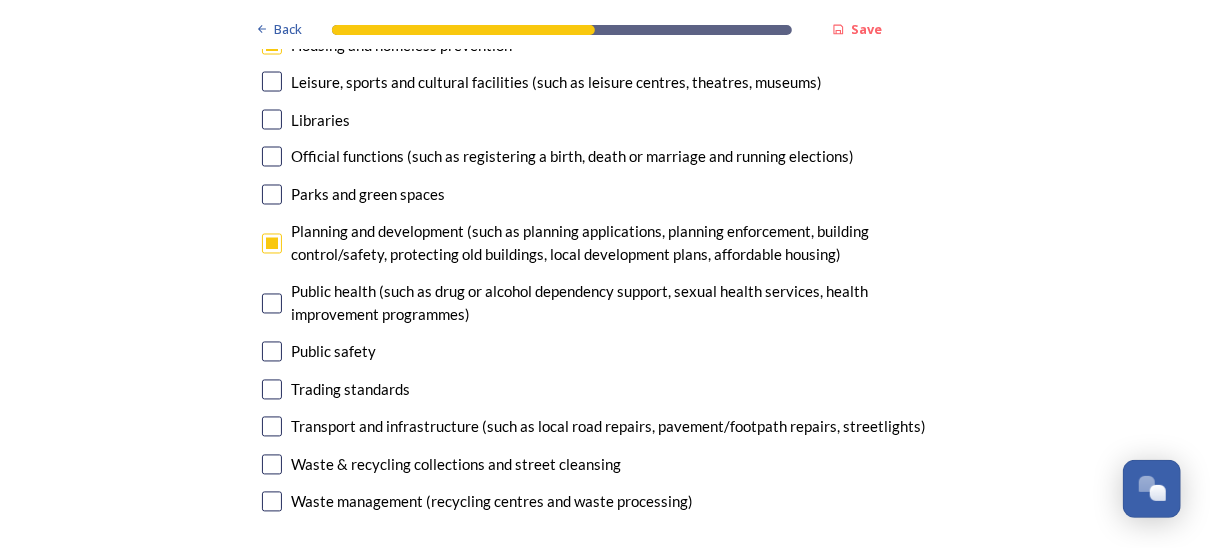 click at bounding box center (272, 427) 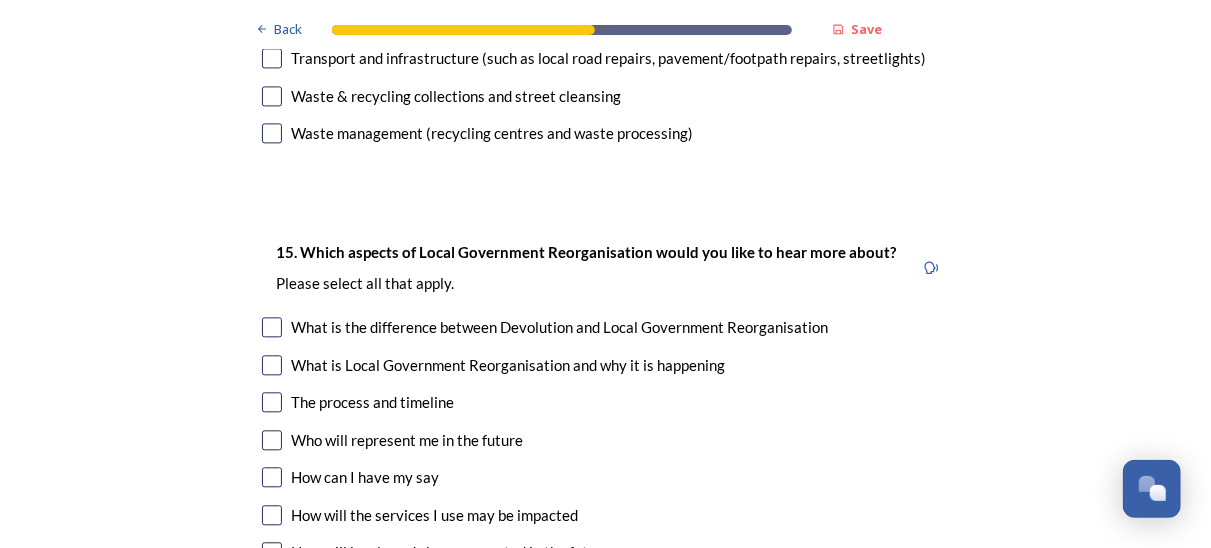 scroll, scrollTop: 5700, scrollLeft: 0, axis: vertical 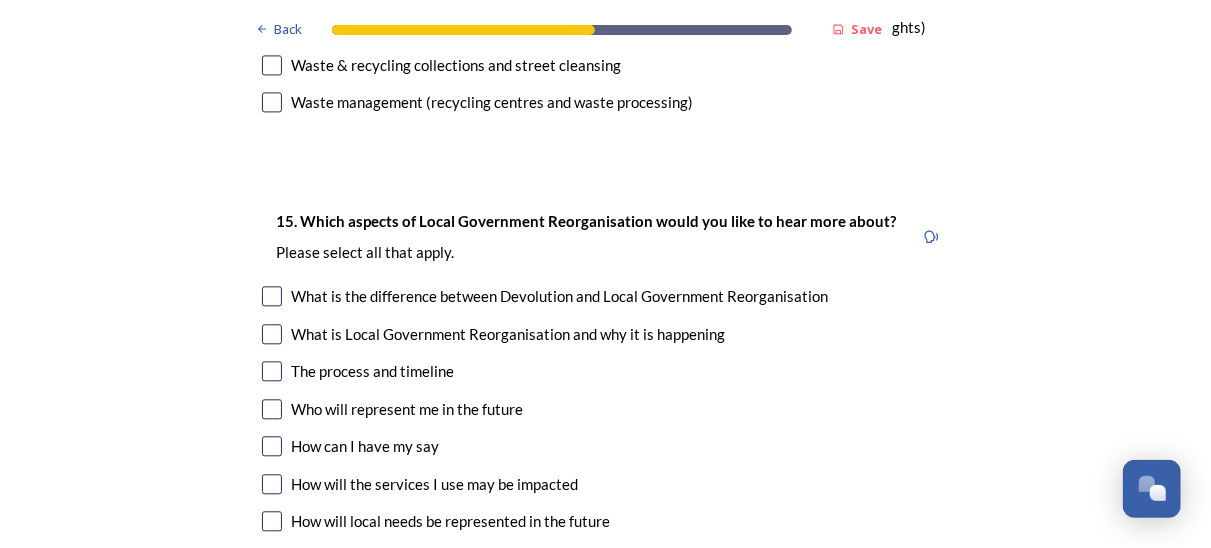 drag, startPoint x: 261, startPoint y: 341, endPoint x: 275, endPoint y: 347, distance: 15.231546 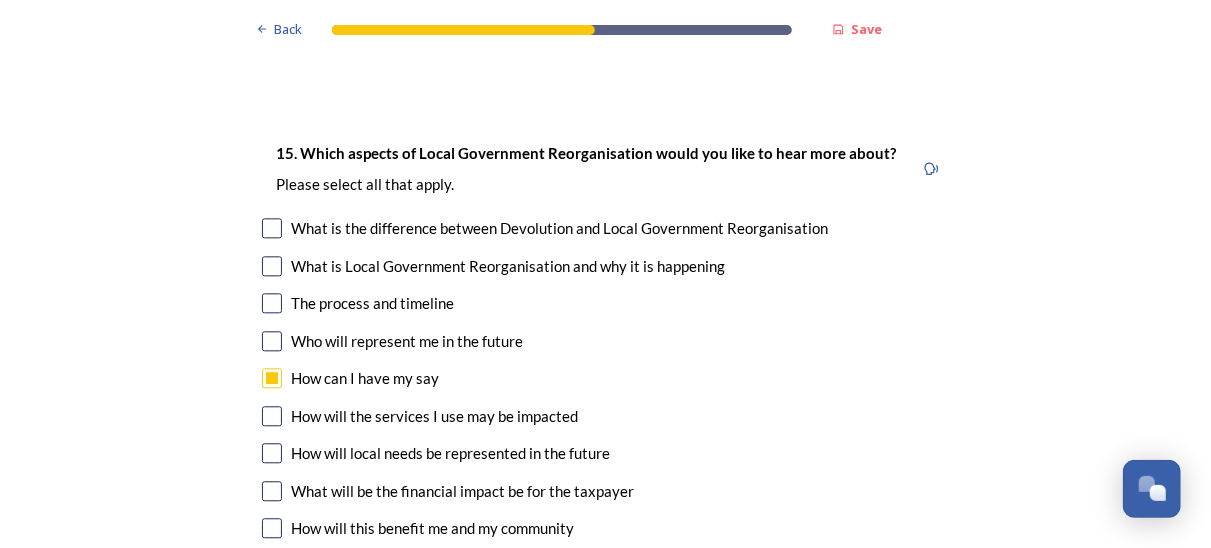 scroll, scrollTop: 5800, scrollLeft: 0, axis: vertical 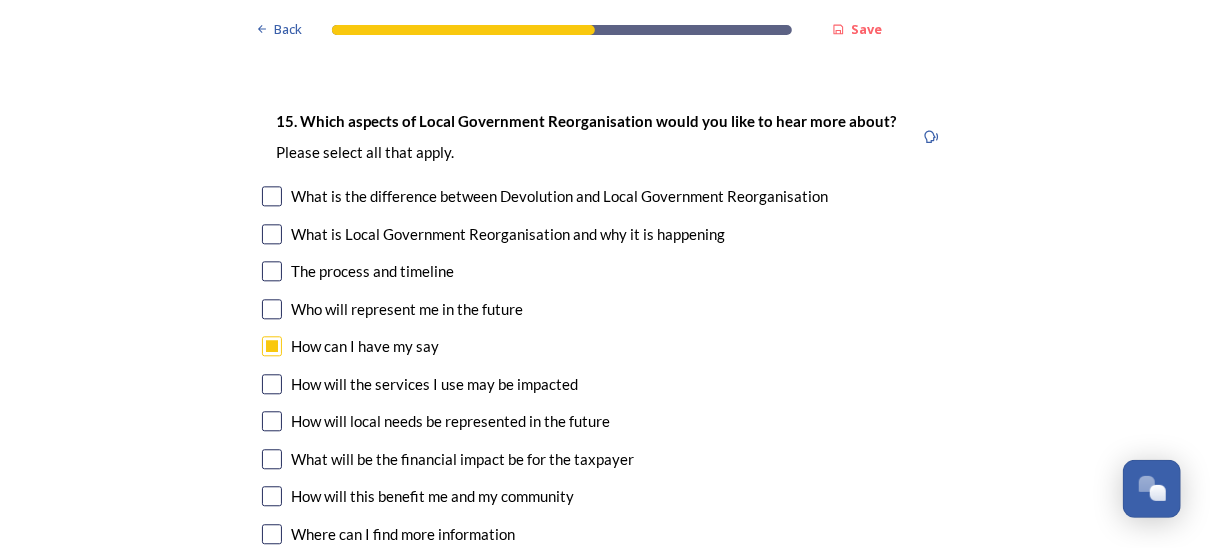 click at bounding box center [272, 384] 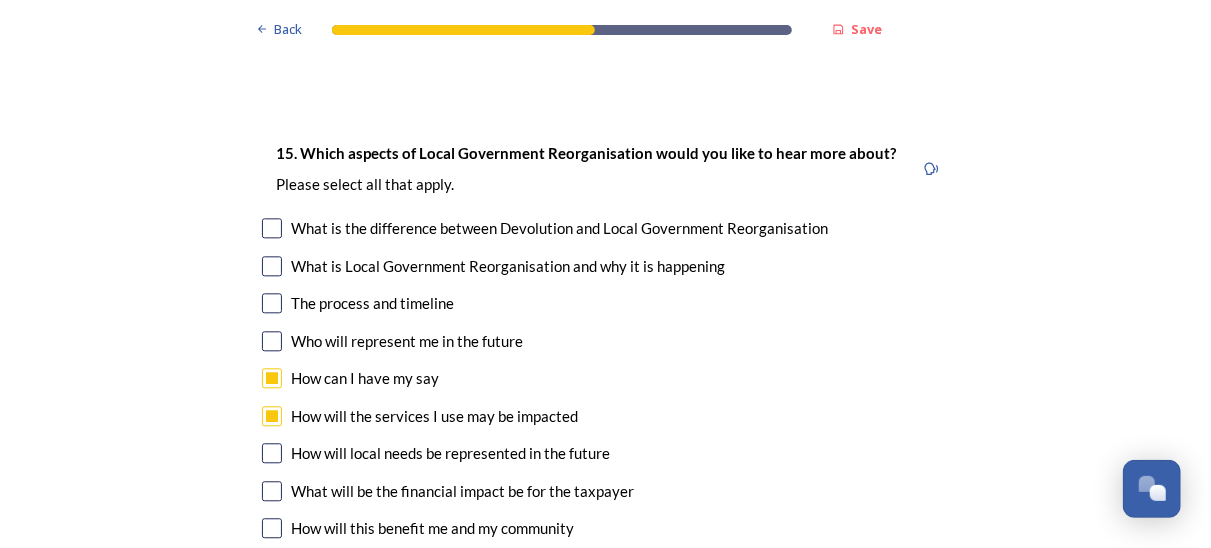 scroll, scrollTop: 5800, scrollLeft: 0, axis: vertical 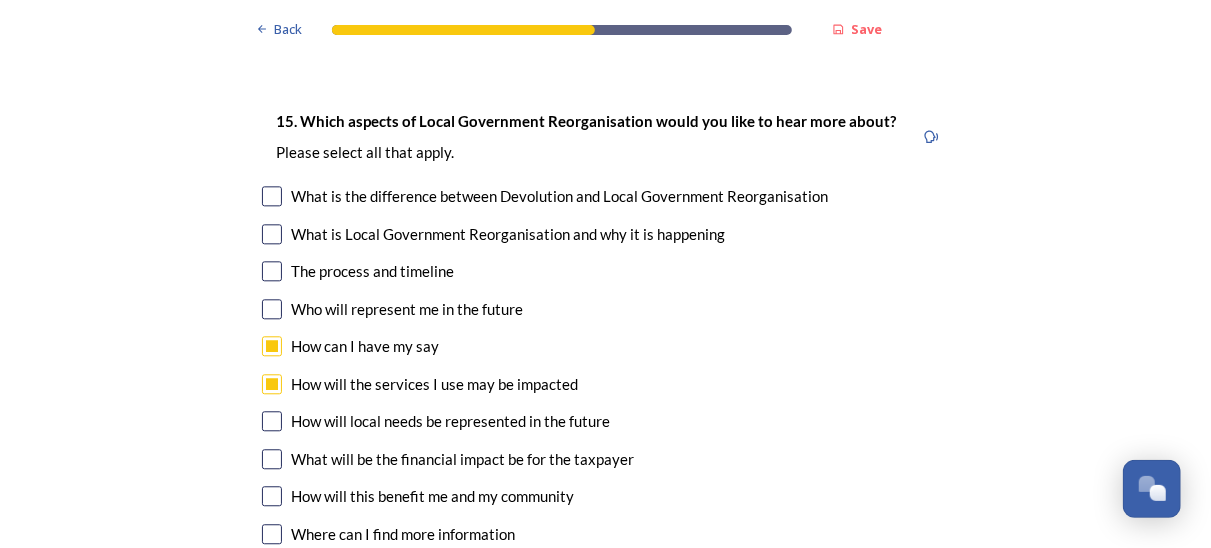 click at bounding box center [272, 459] 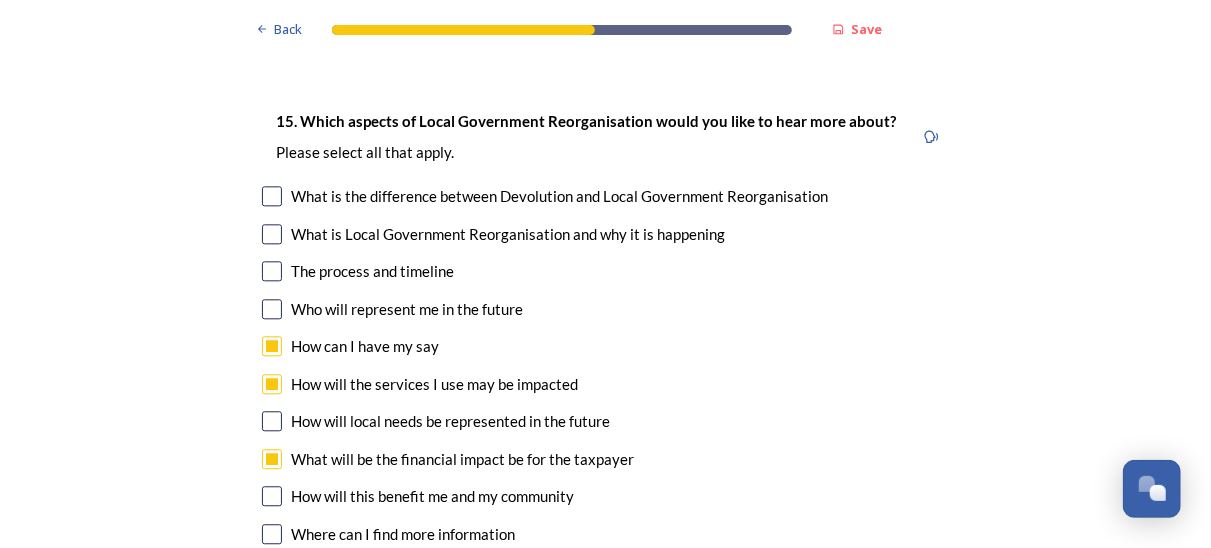 scroll, scrollTop: 5900, scrollLeft: 0, axis: vertical 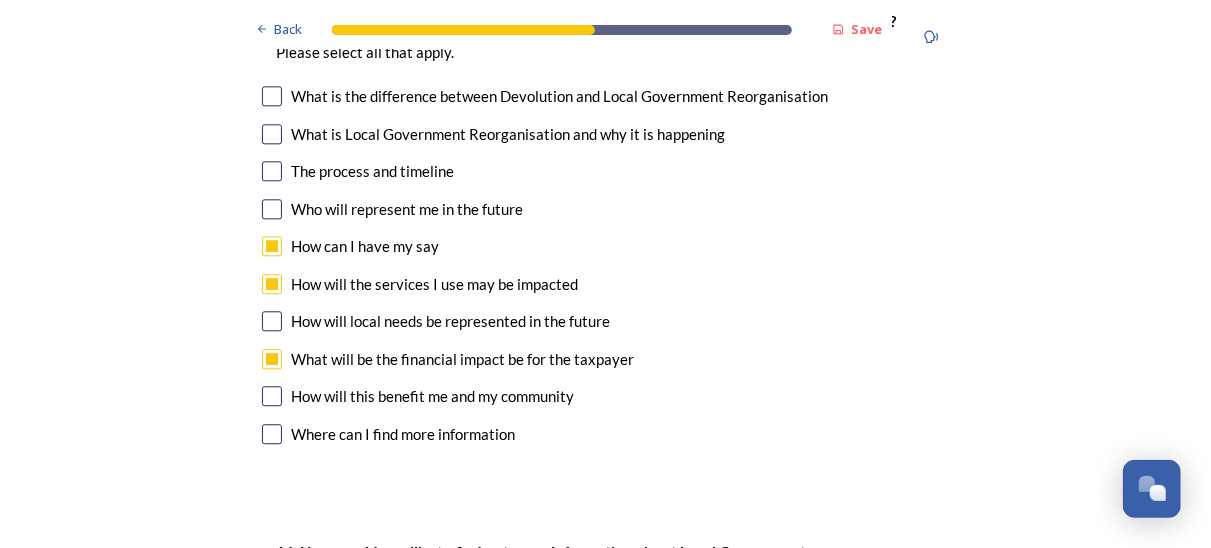checkbox on "true" 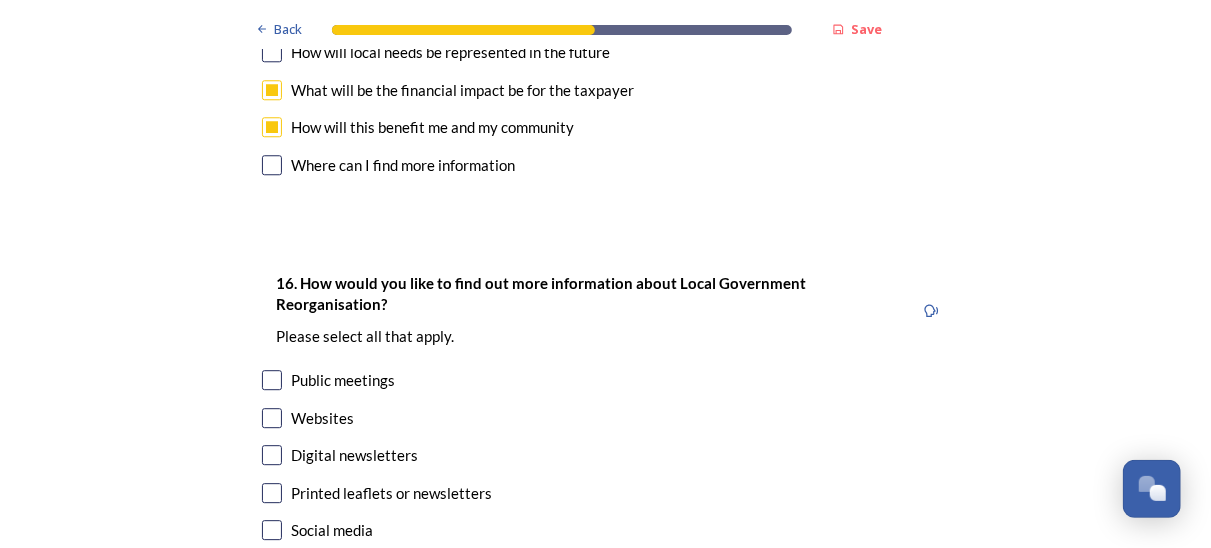 scroll, scrollTop: 6200, scrollLeft: 0, axis: vertical 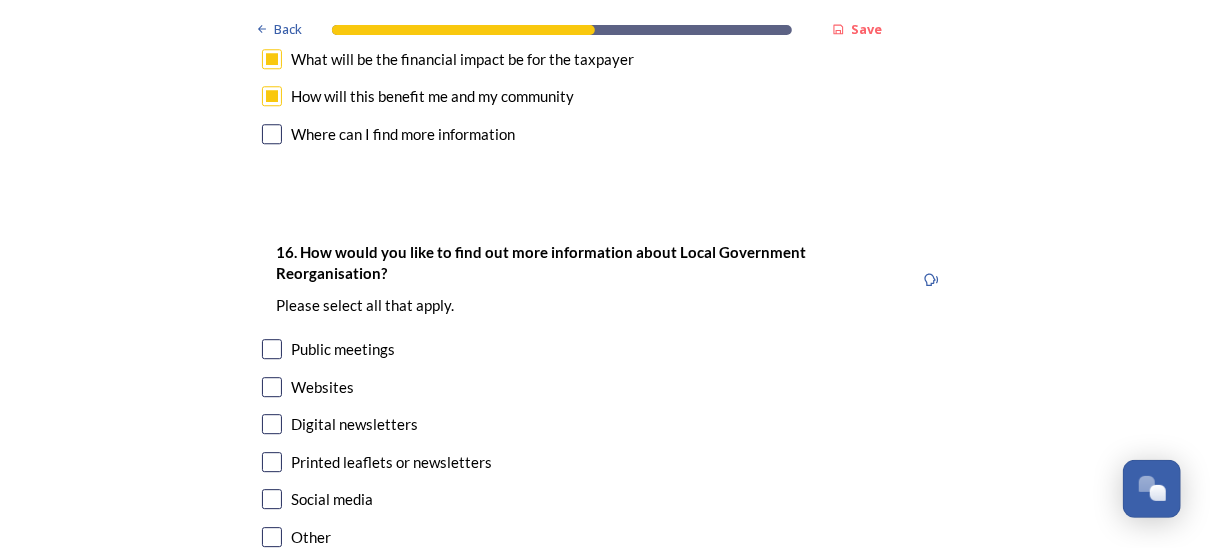 click at bounding box center (272, 349) 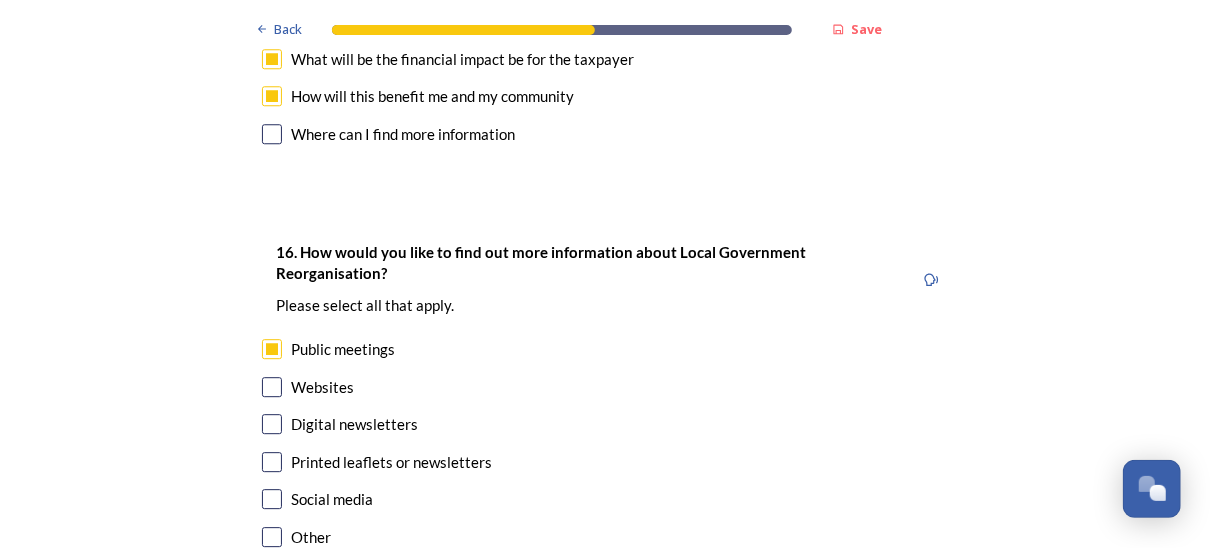 click at bounding box center [272, 387] 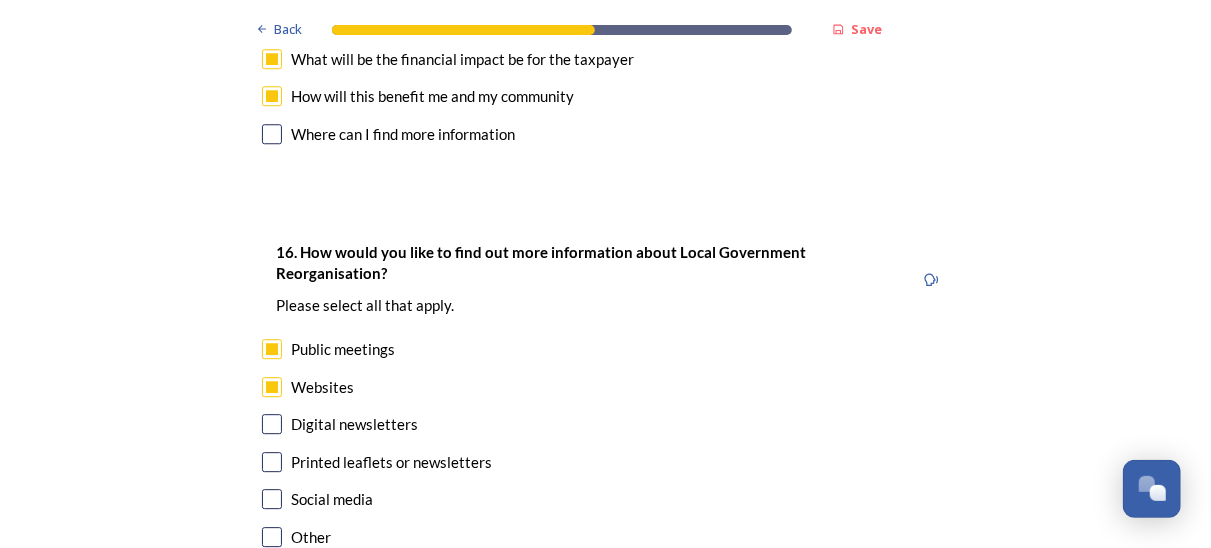 click at bounding box center [272, 424] 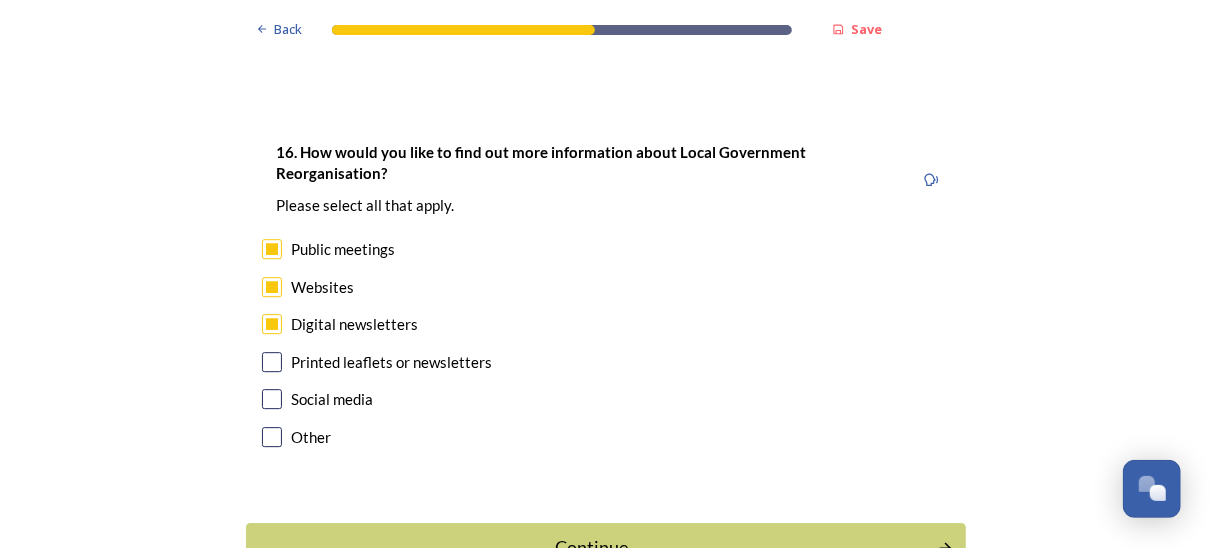 scroll, scrollTop: 6335, scrollLeft: 0, axis: vertical 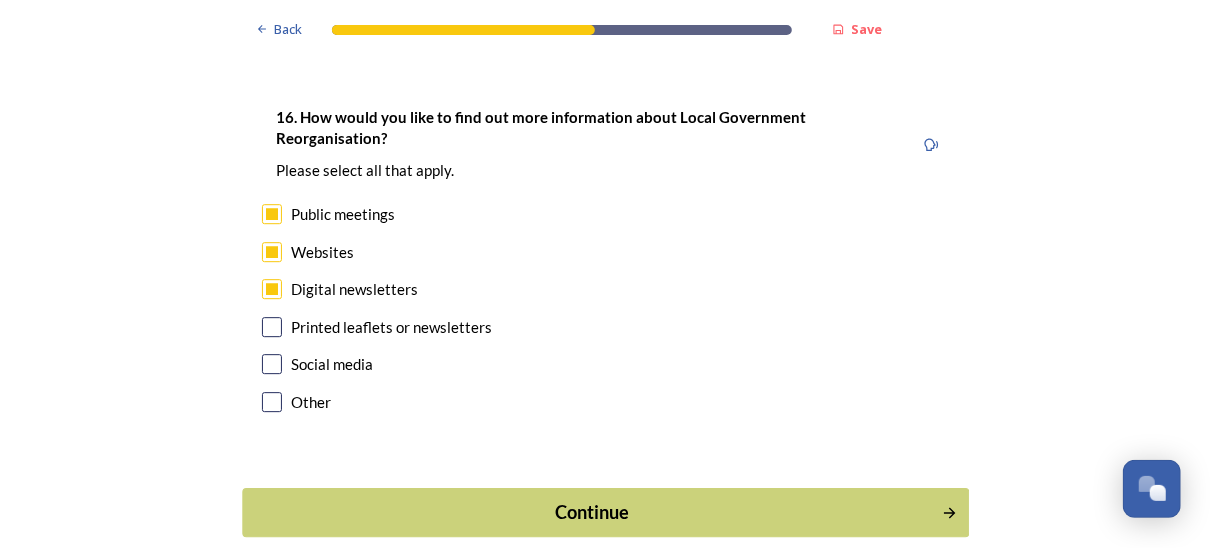 click on "Continue" at bounding box center [605, 512] 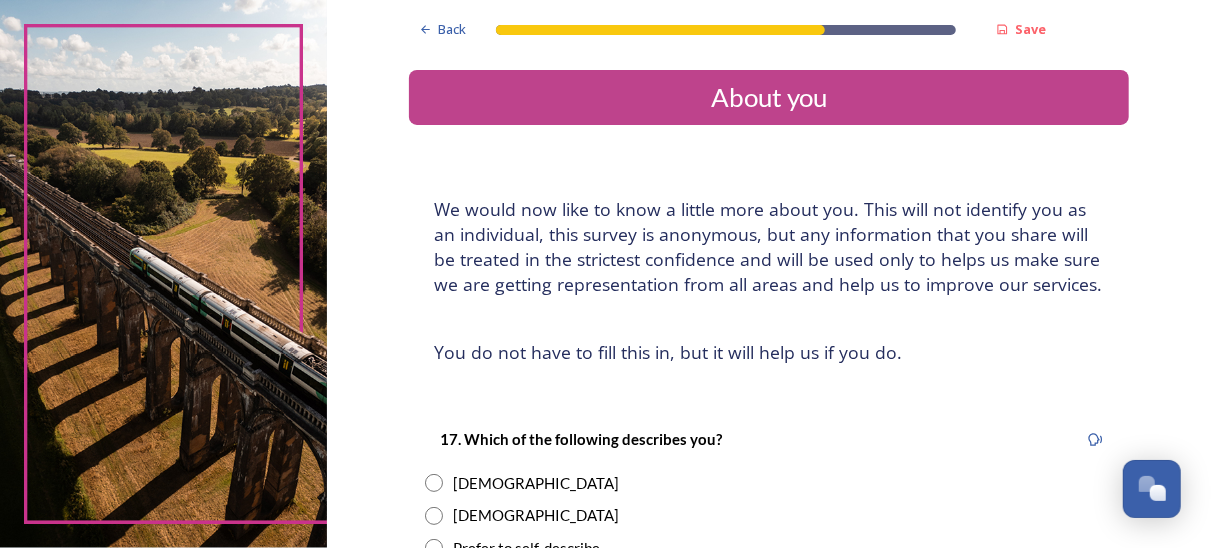 scroll, scrollTop: 100, scrollLeft: 0, axis: vertical 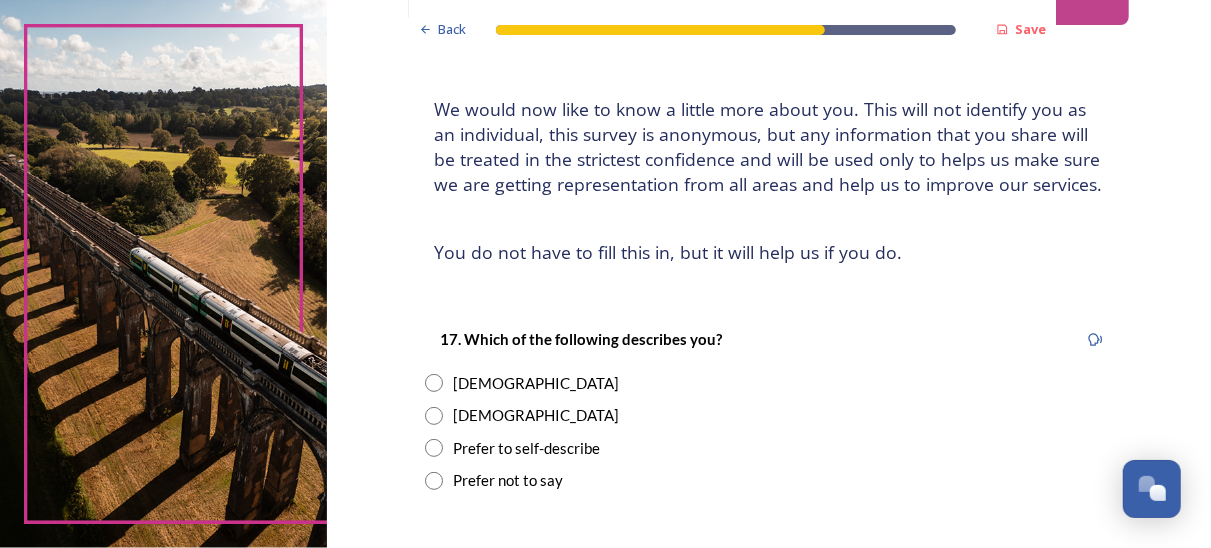 click at bounding box center [434, 416] 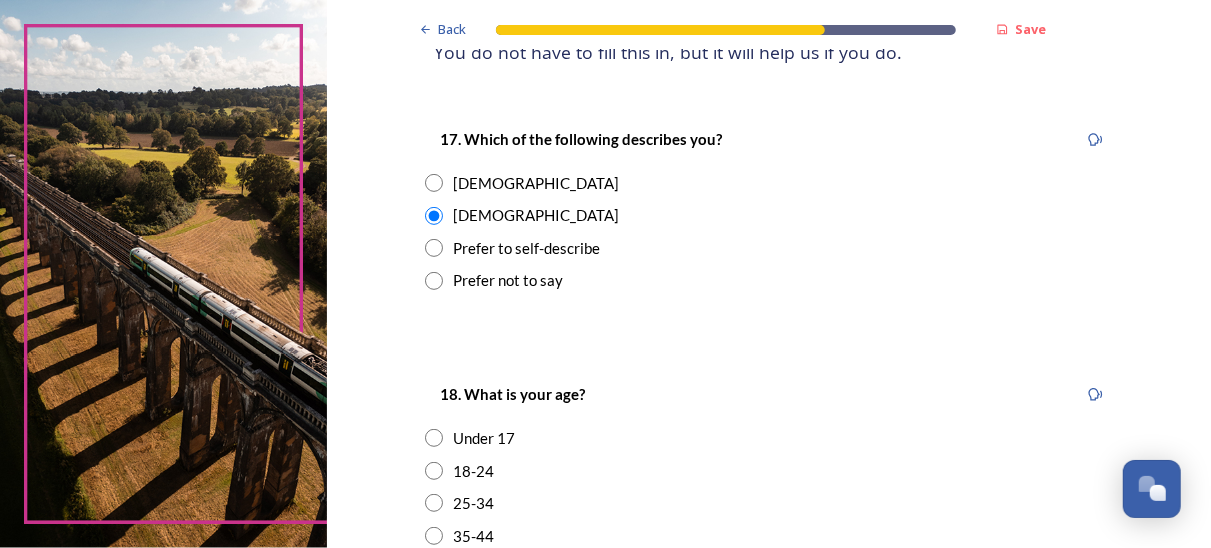 scroll, scrollTop: 500, scrollLeft: 0, axis: vertical 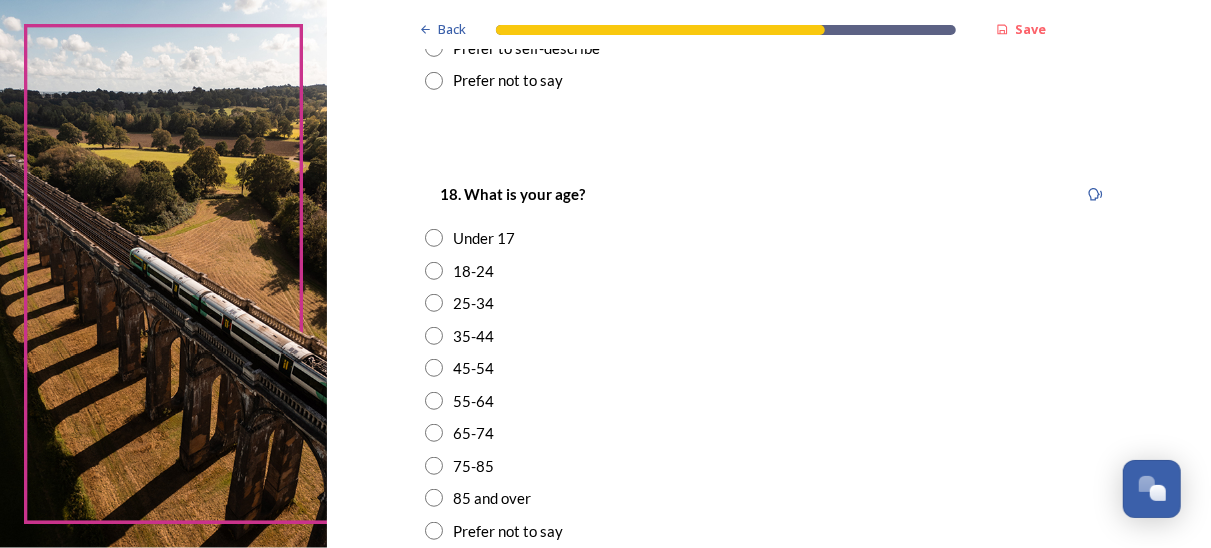 click at bounding box center [434, 433] 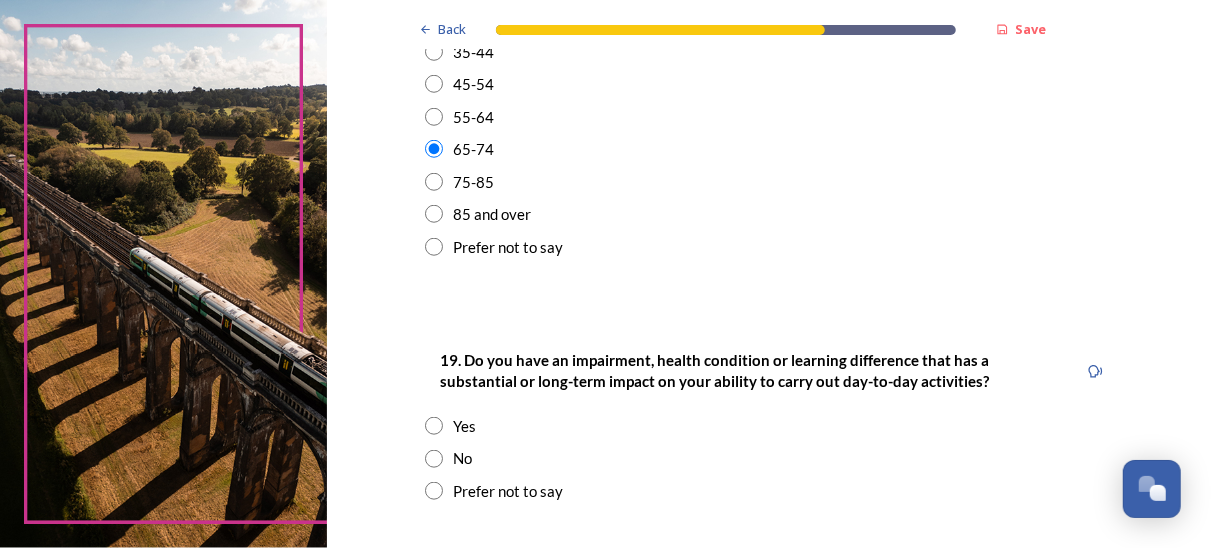 scroll, scrollTop: 900, scrollLeft: 0, axis: vertical 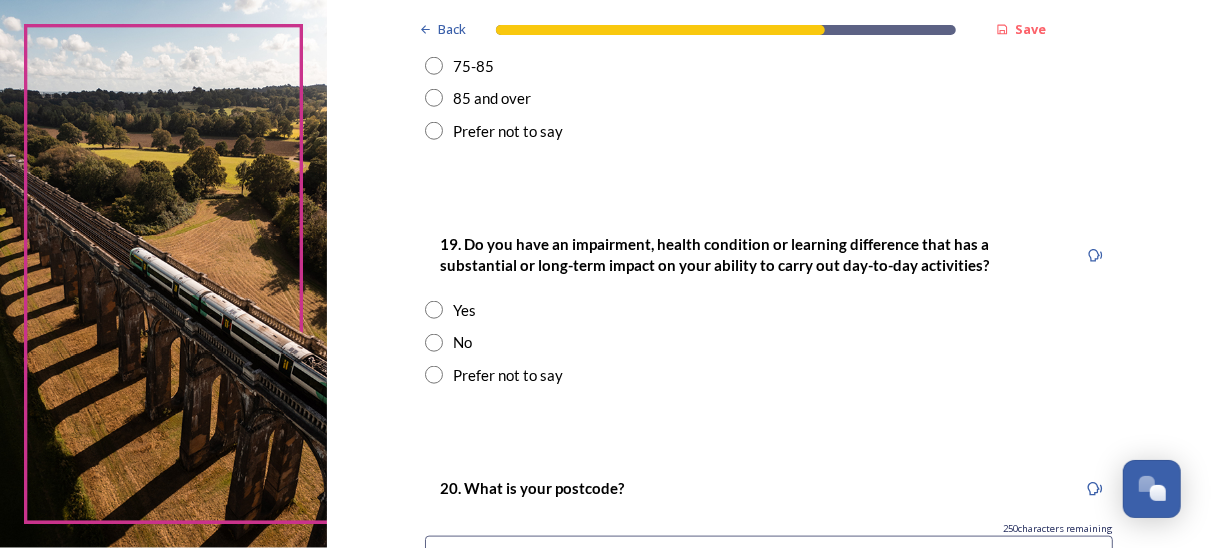 click at bounding box center [434, 343] 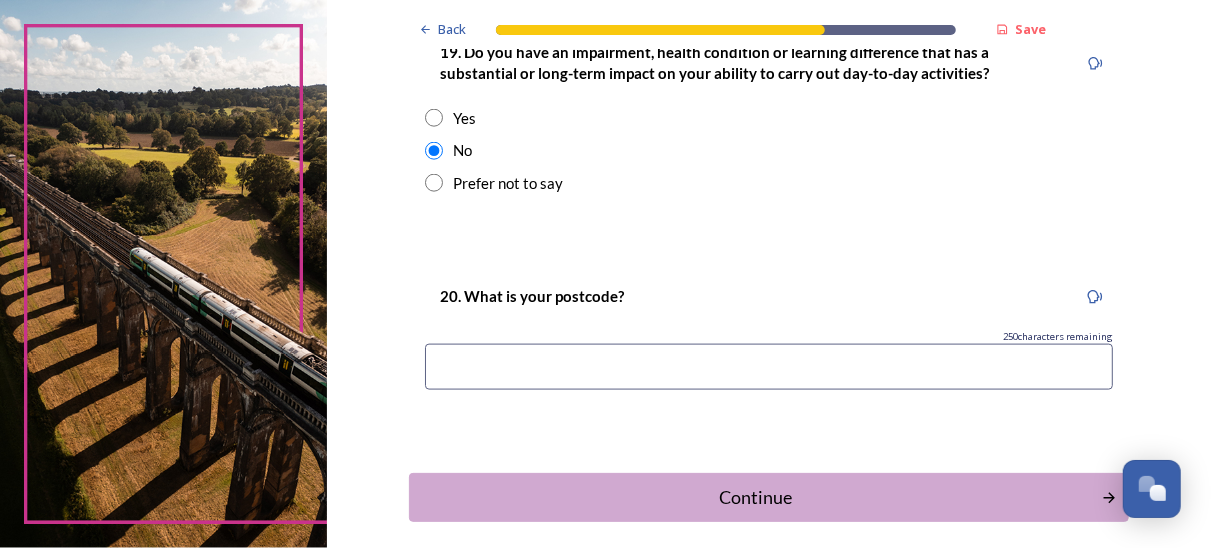scroll, scrollTop: 1100, scrollLeft: 0, axis: vertical 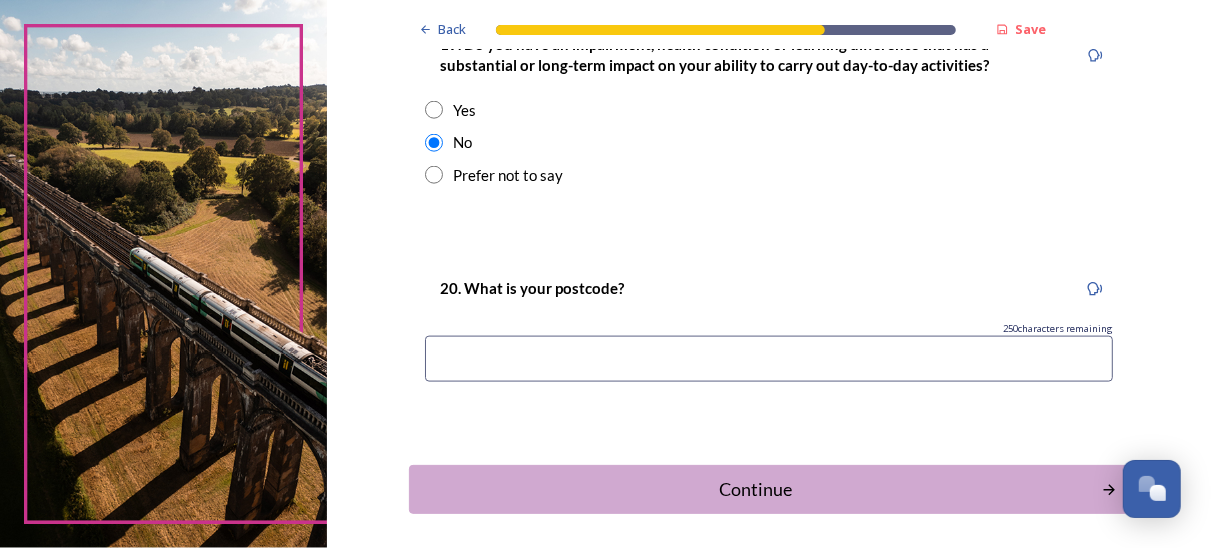 click at bounding box center (769, 359) 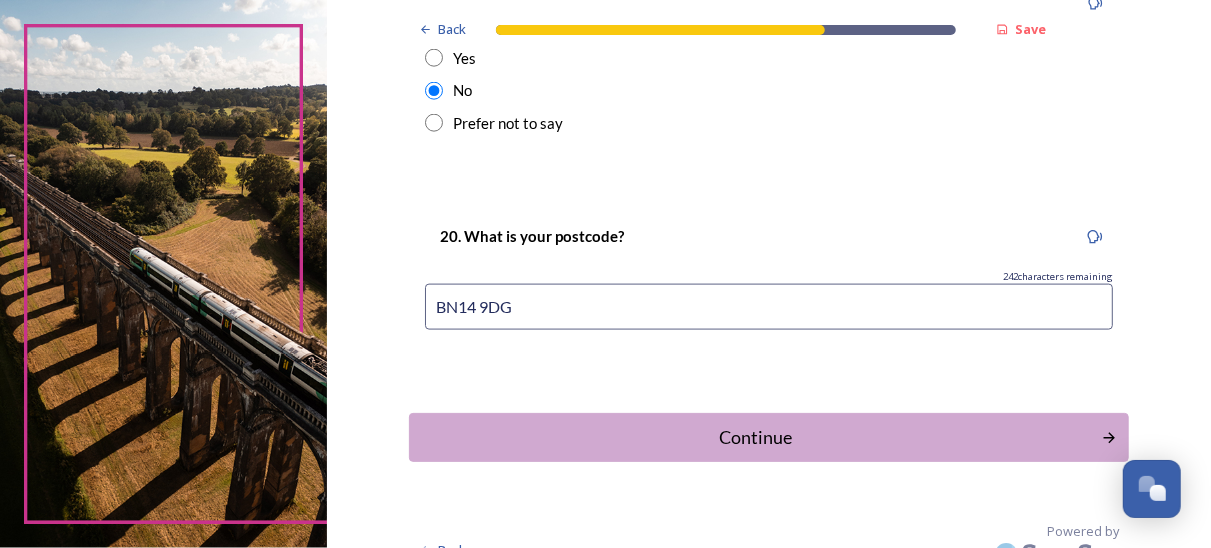 scroll, scrollTop: 1180, scrollLeft: 0, axis: vertical 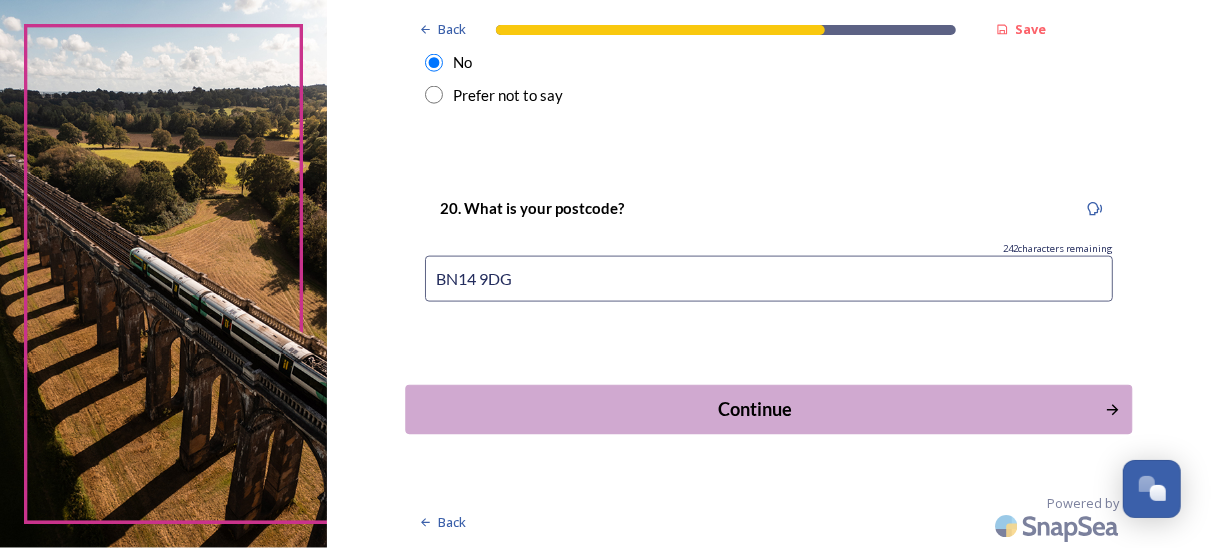 type on "BN14 9DG" 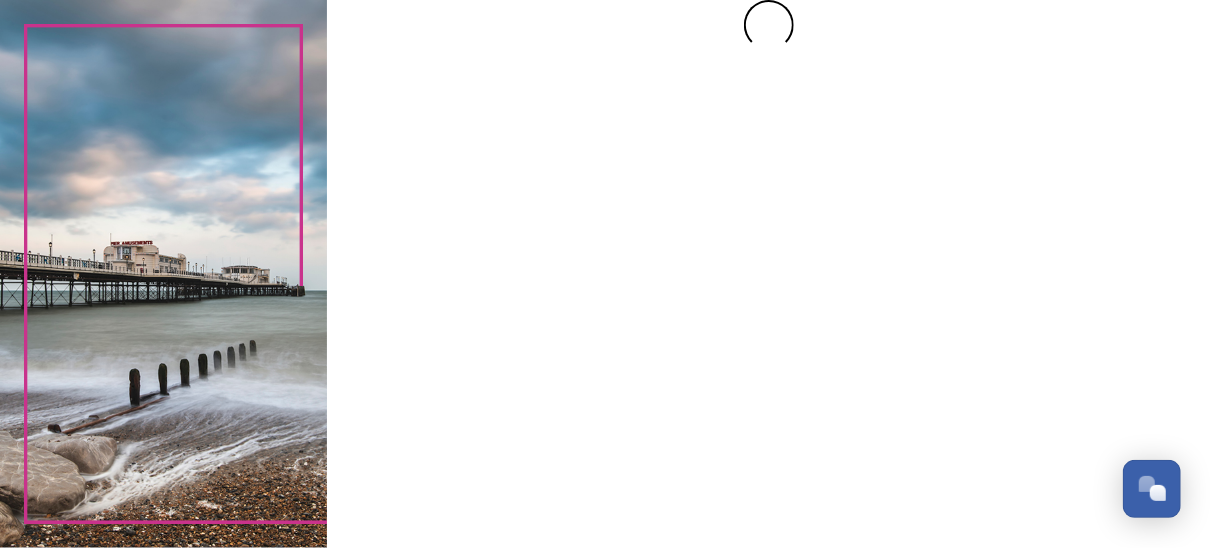 scroll, scrollTop: 0, scrollLeft: 0, axis: both 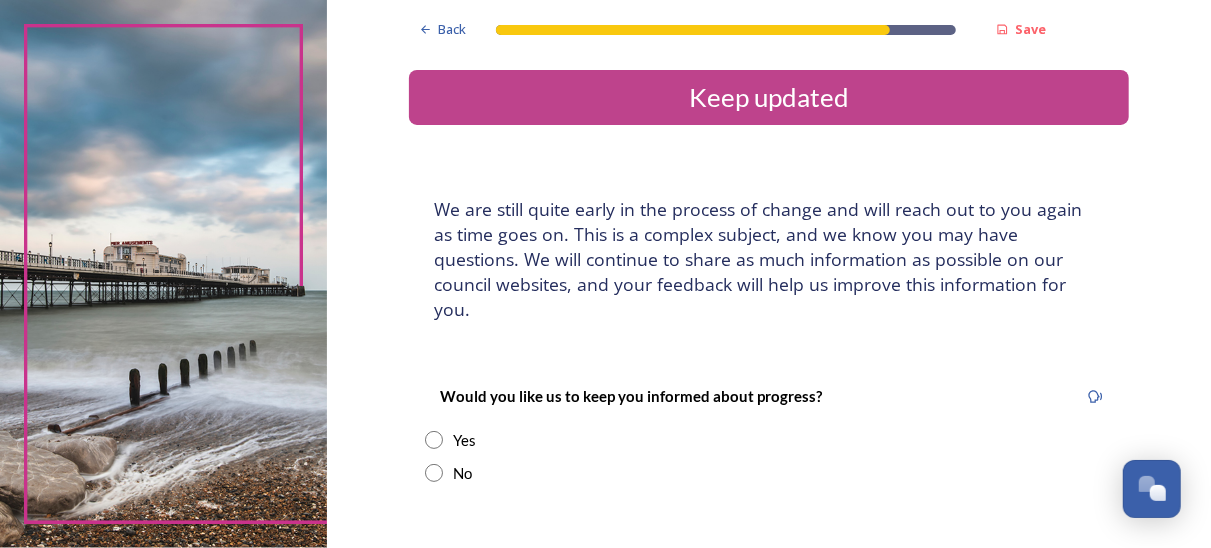 click at bounding box center [434, 440] 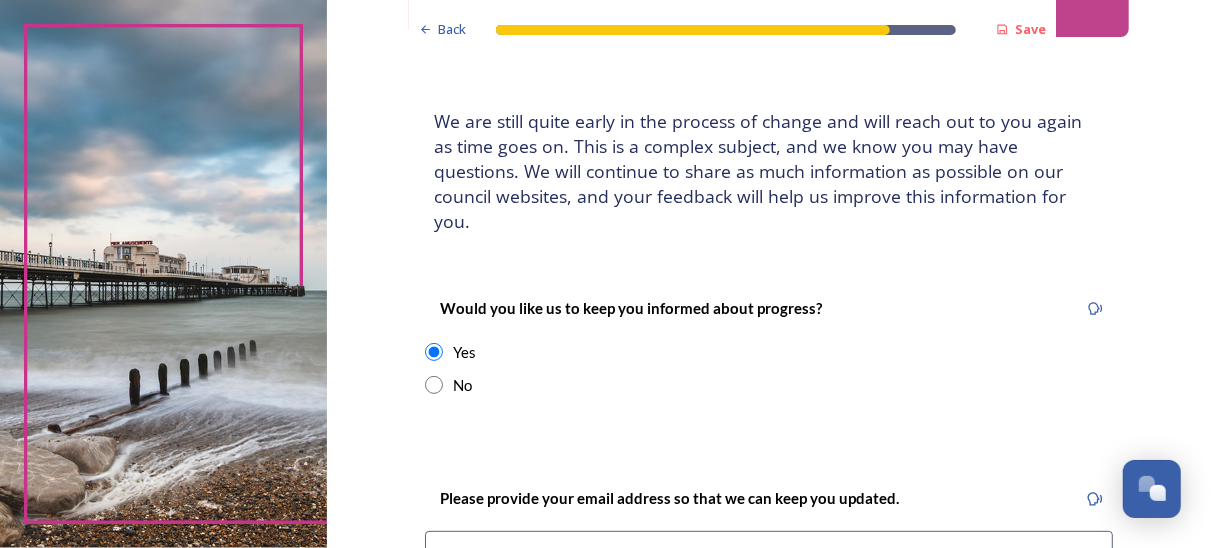 scroll, scrollTop: 300, scrollLeft: 0, axis: vertical 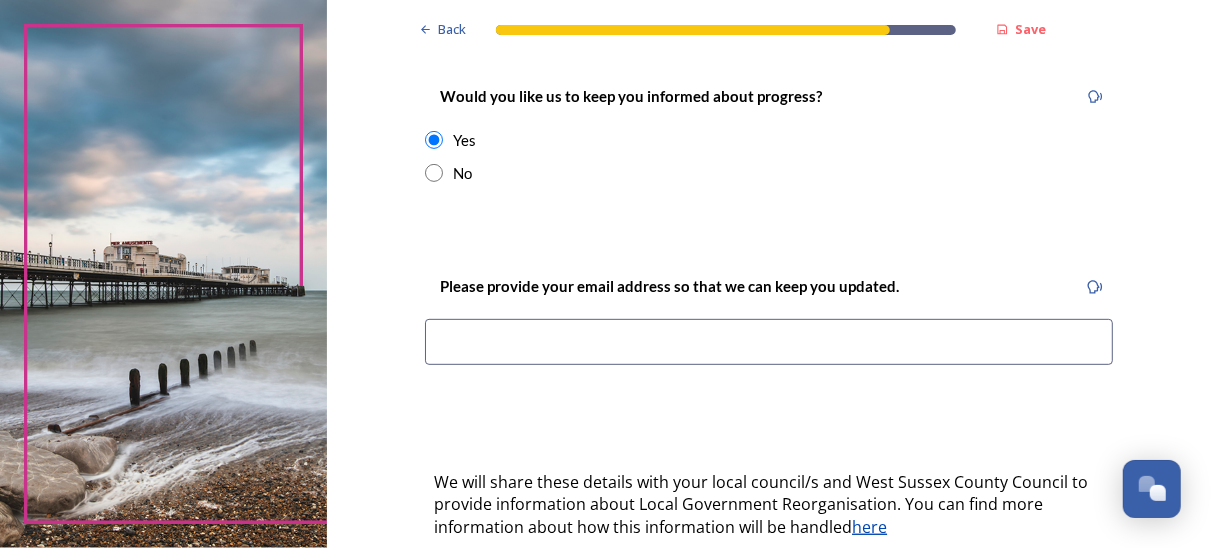 click at bounding box center [769, 342] 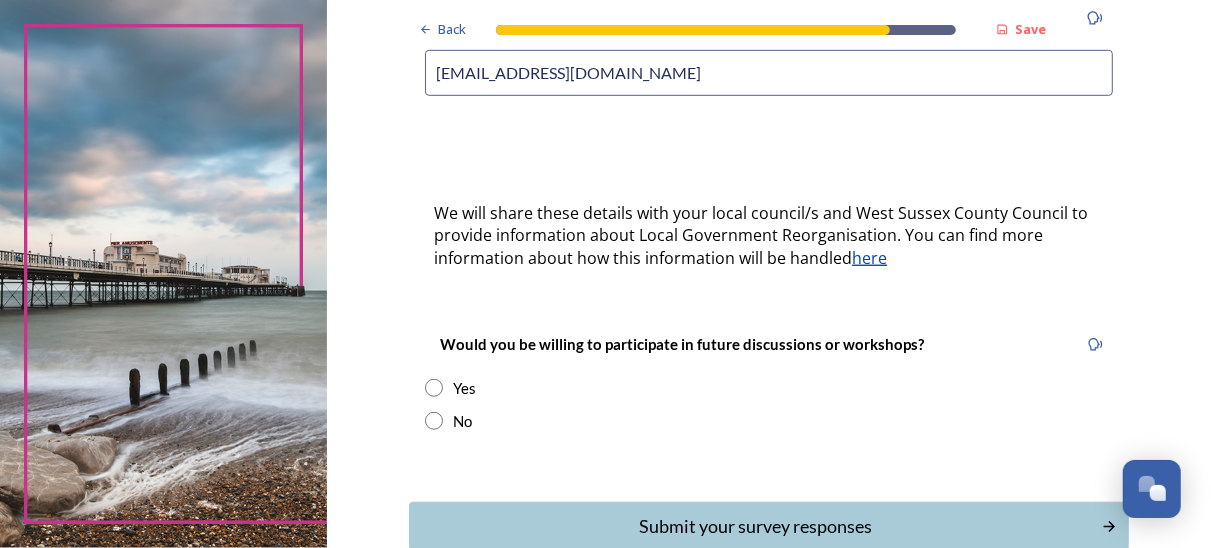 scroll, scrollTop: 600, scrollLeft: 0, axis: vertical 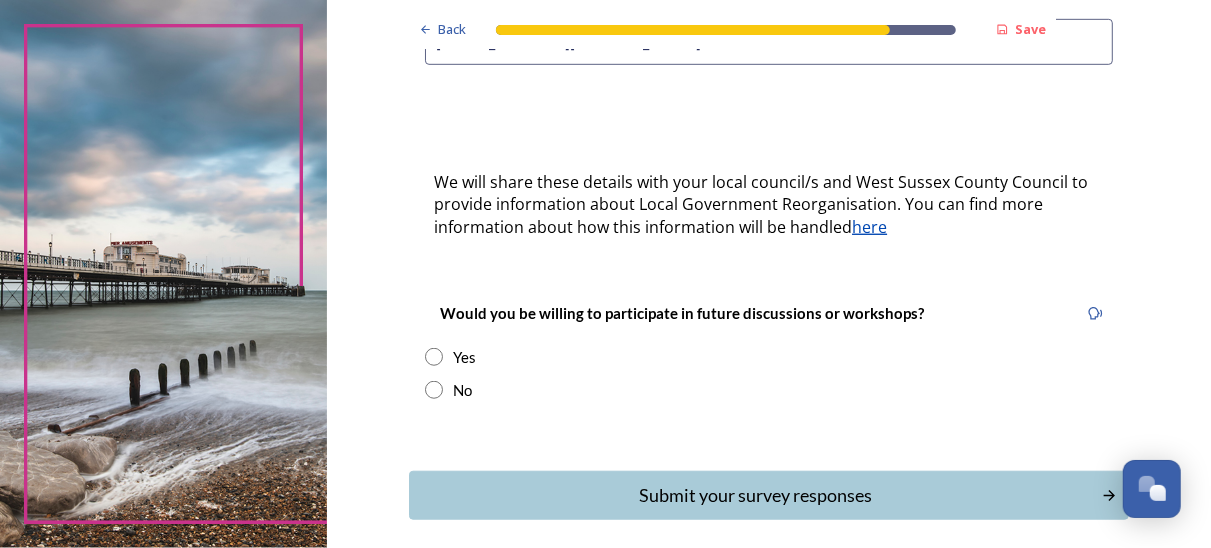 click at bounding box center (434, 390) 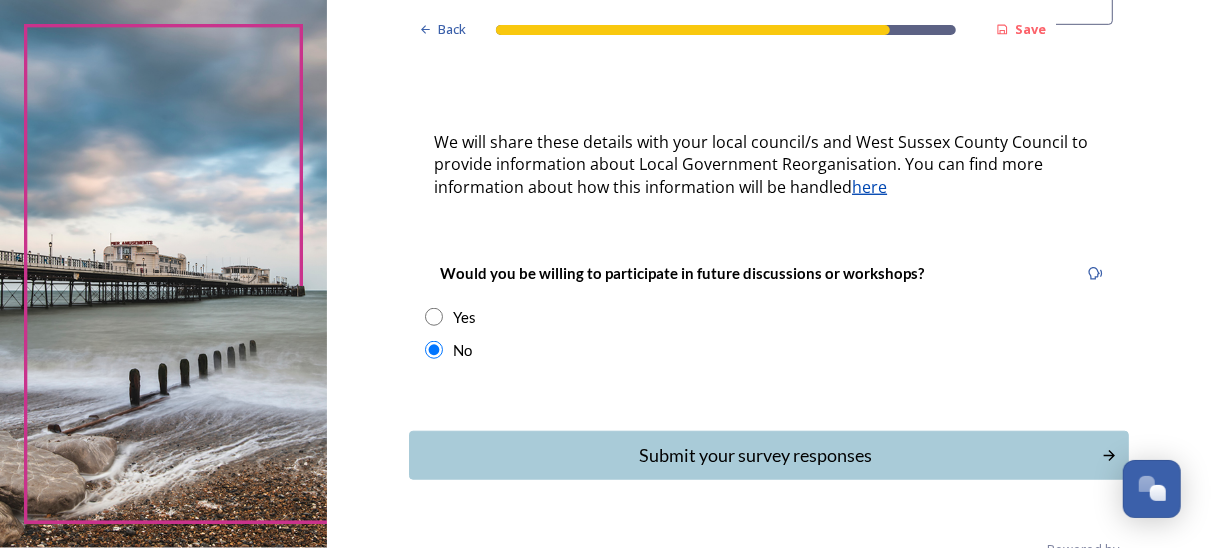 scroll, scrollTop: 662, scrollLeft: 0, axis: vertical 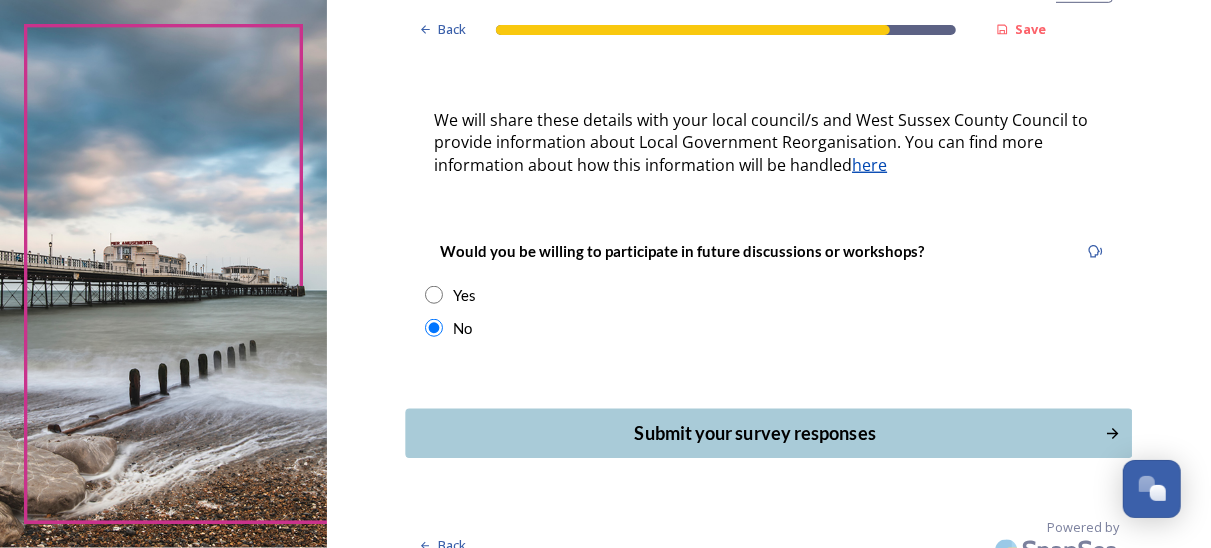 click on "Submit your survey responses" at bounding box center [755, 433] 